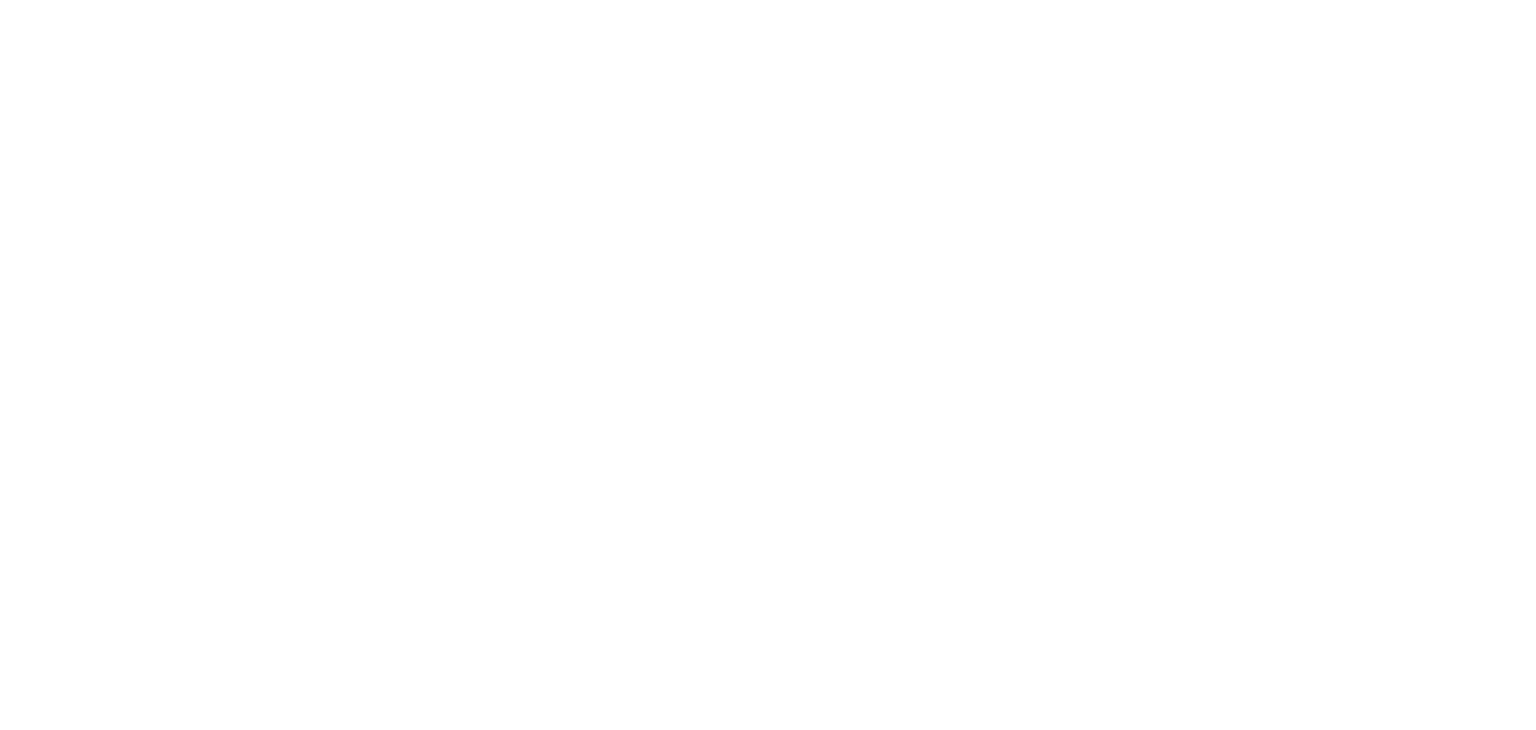 scroll, scrollTop: 0, scrollLeft: 0, axis: both 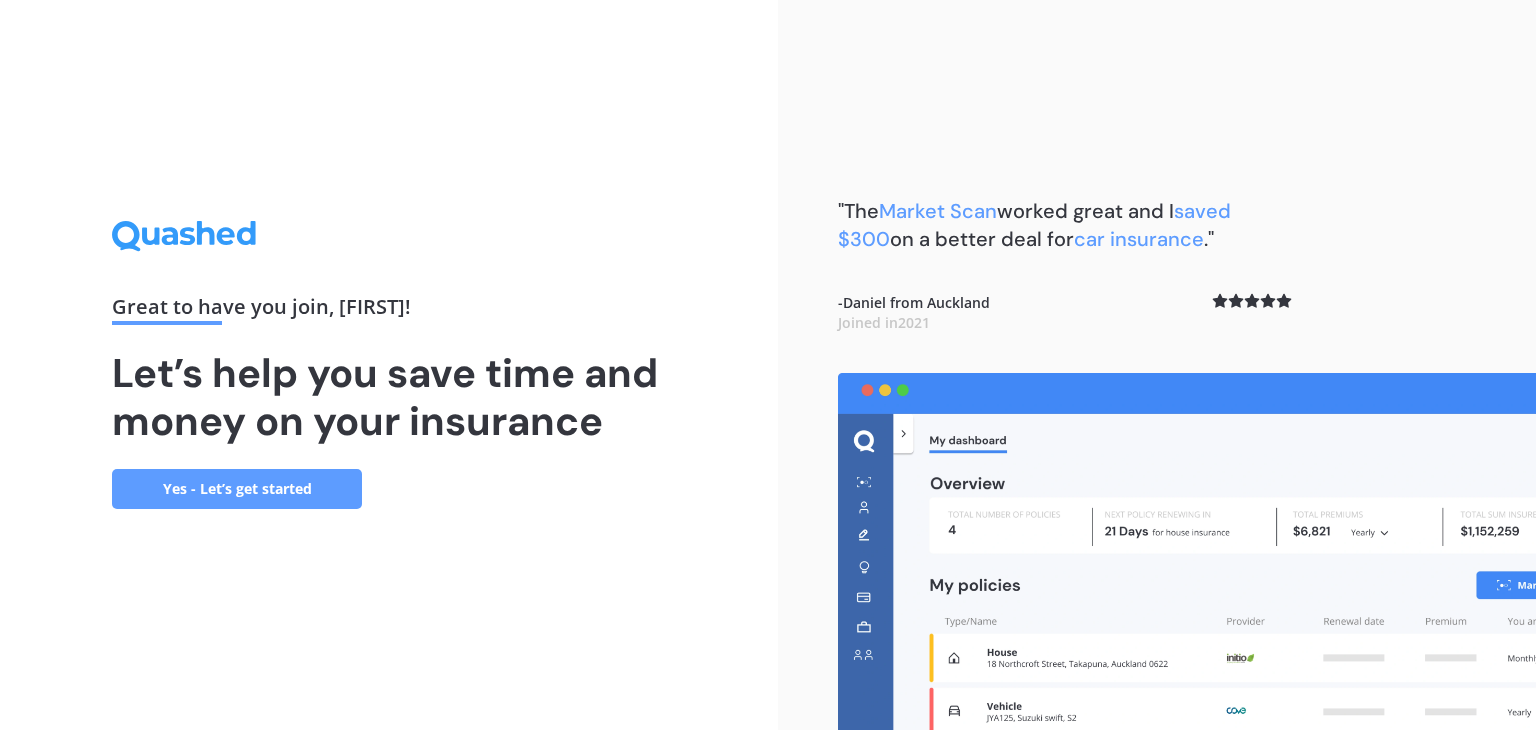 click on "Yes - Let’s get started" at bounding box center (237, 489) 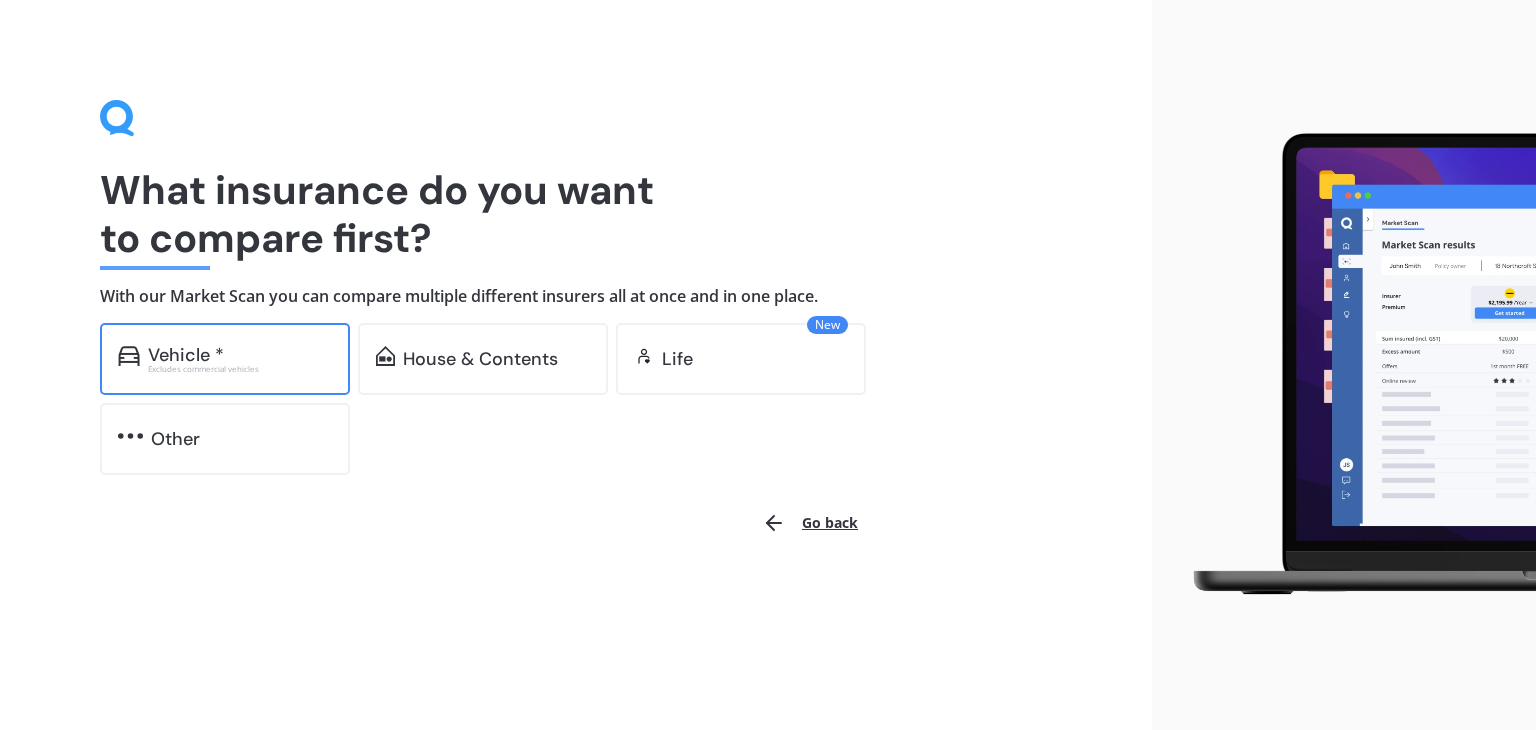 click on "Excludes commercial vehicles" at bounding box center (240, 369) 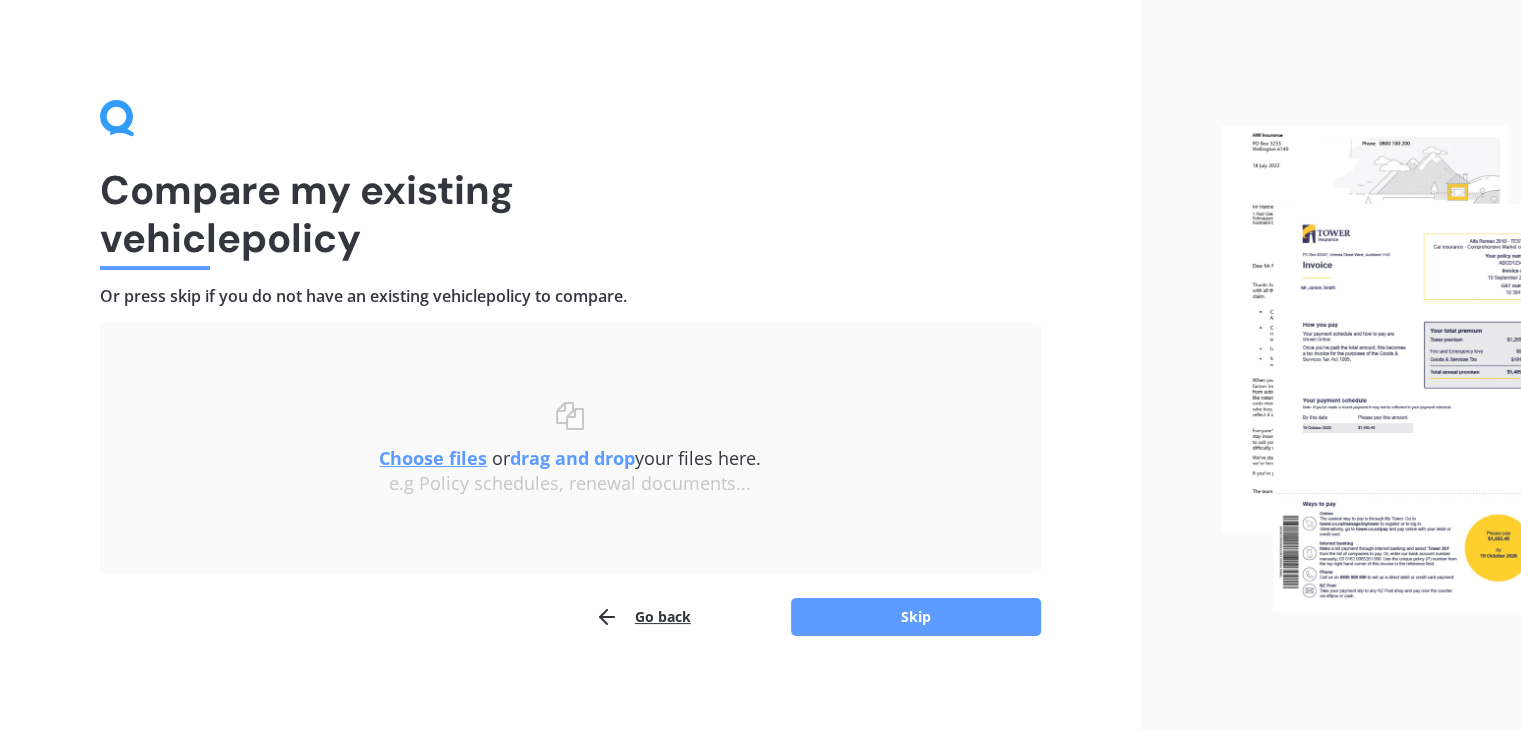 click on "Compare my existing   vehicle  policy Or press skip if you do not have an existing   vehicle  policy to compare. Uploading Choose files   or  drag and drop  your files here. Choose files or photos e.g Policy schedules, renewal documents... The file name   already exists, would you like to replace it? Confirm Cancel Go back Skip" at bounding box center (570, 368) 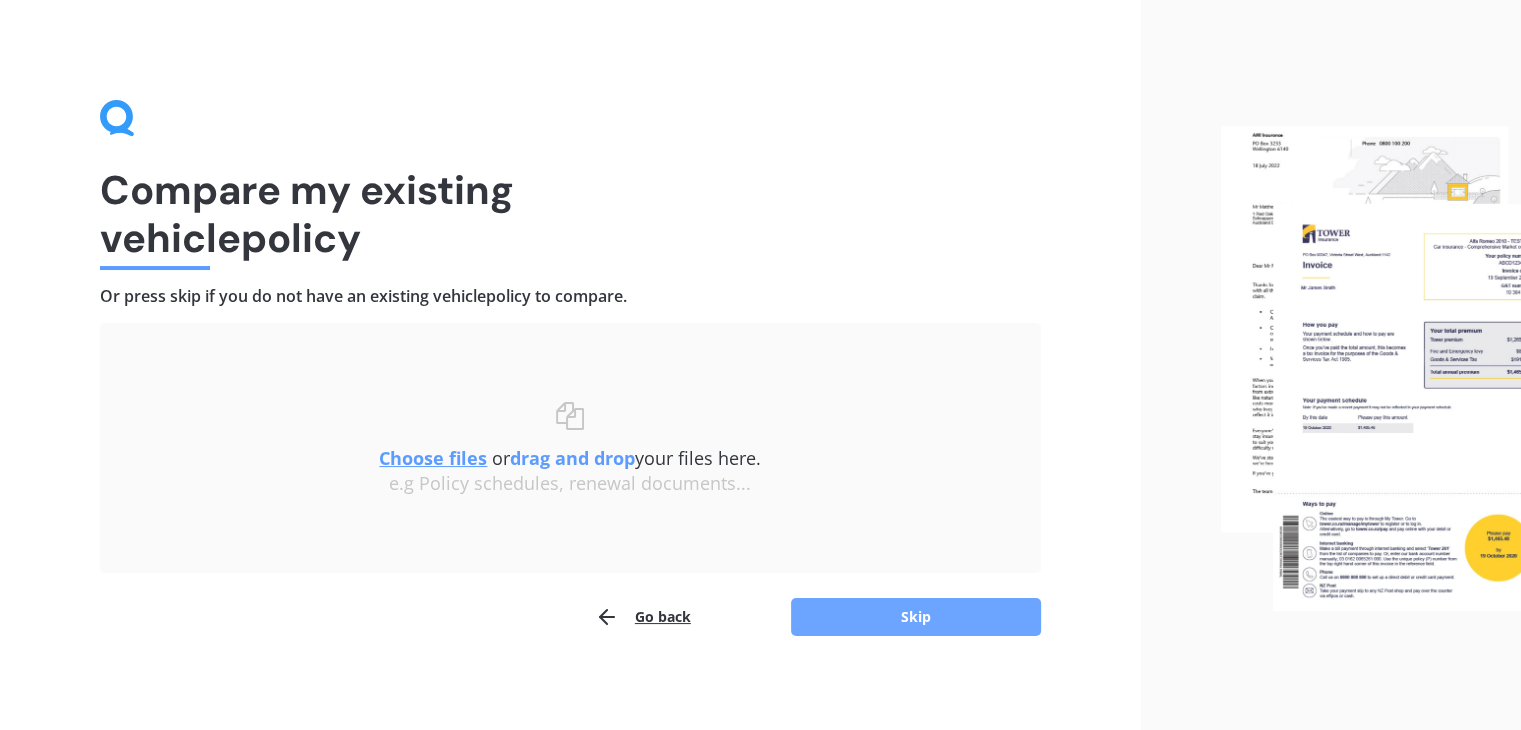 click on "Skip" at bounding box center (916, 617) 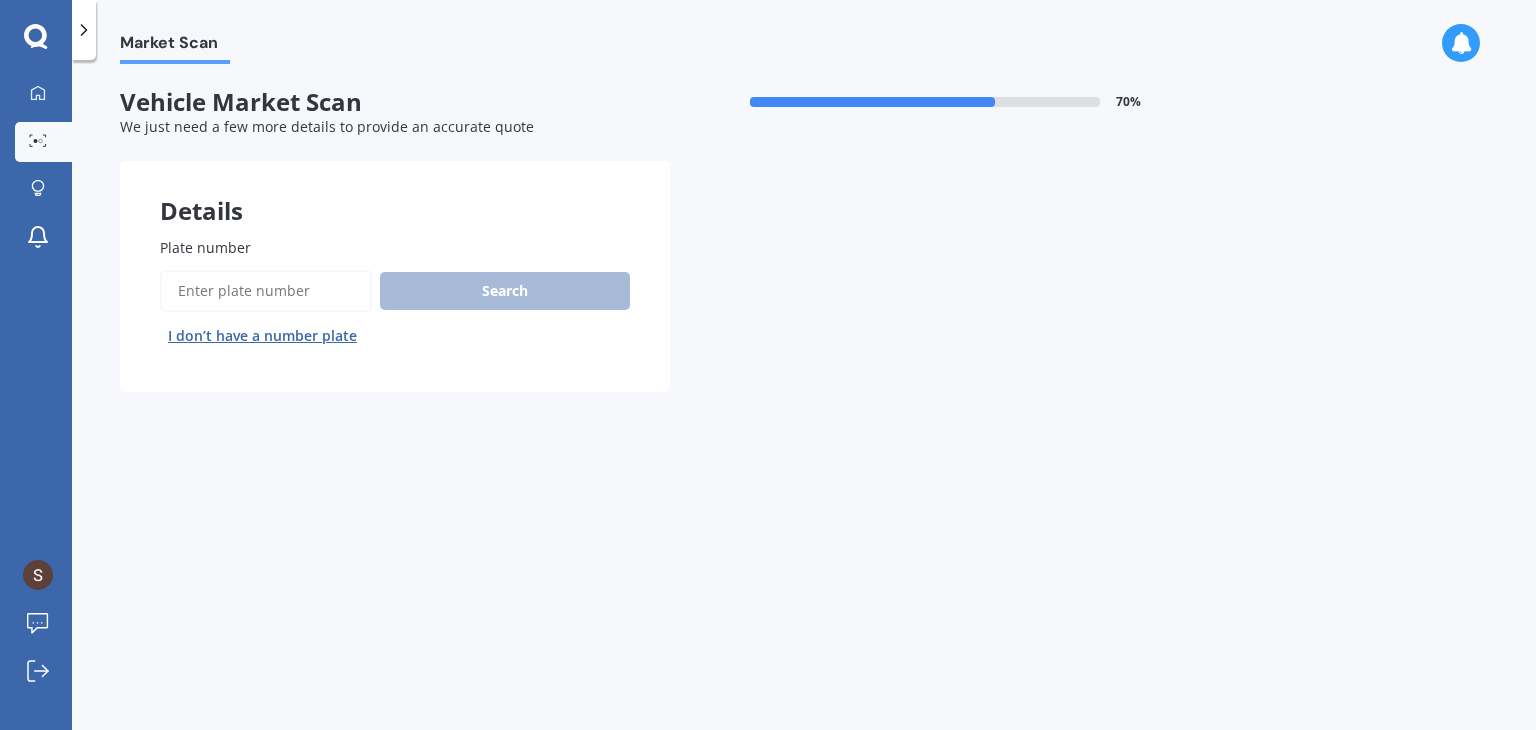 click on "Plate number" at bounding box center (266, 291) 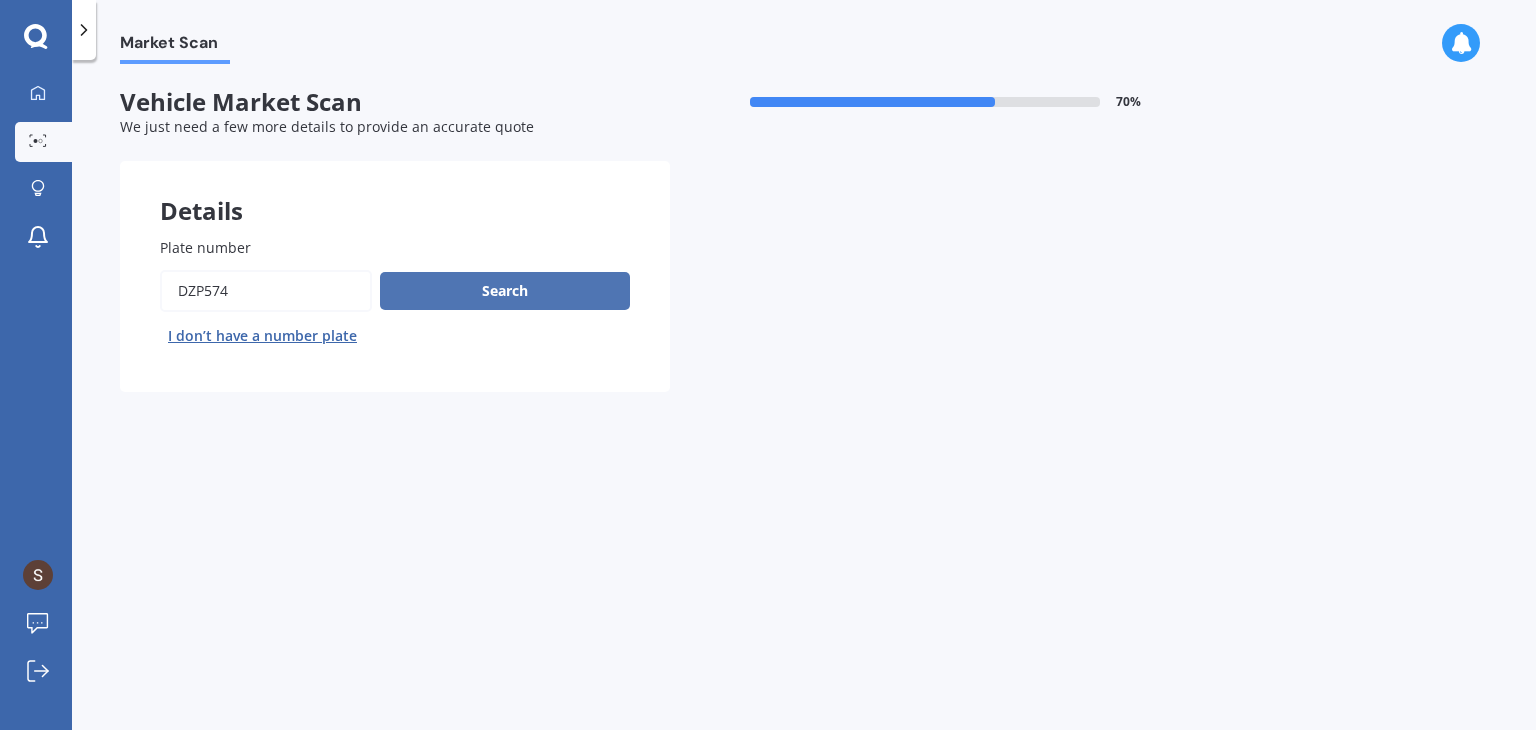 type on "DZP574" 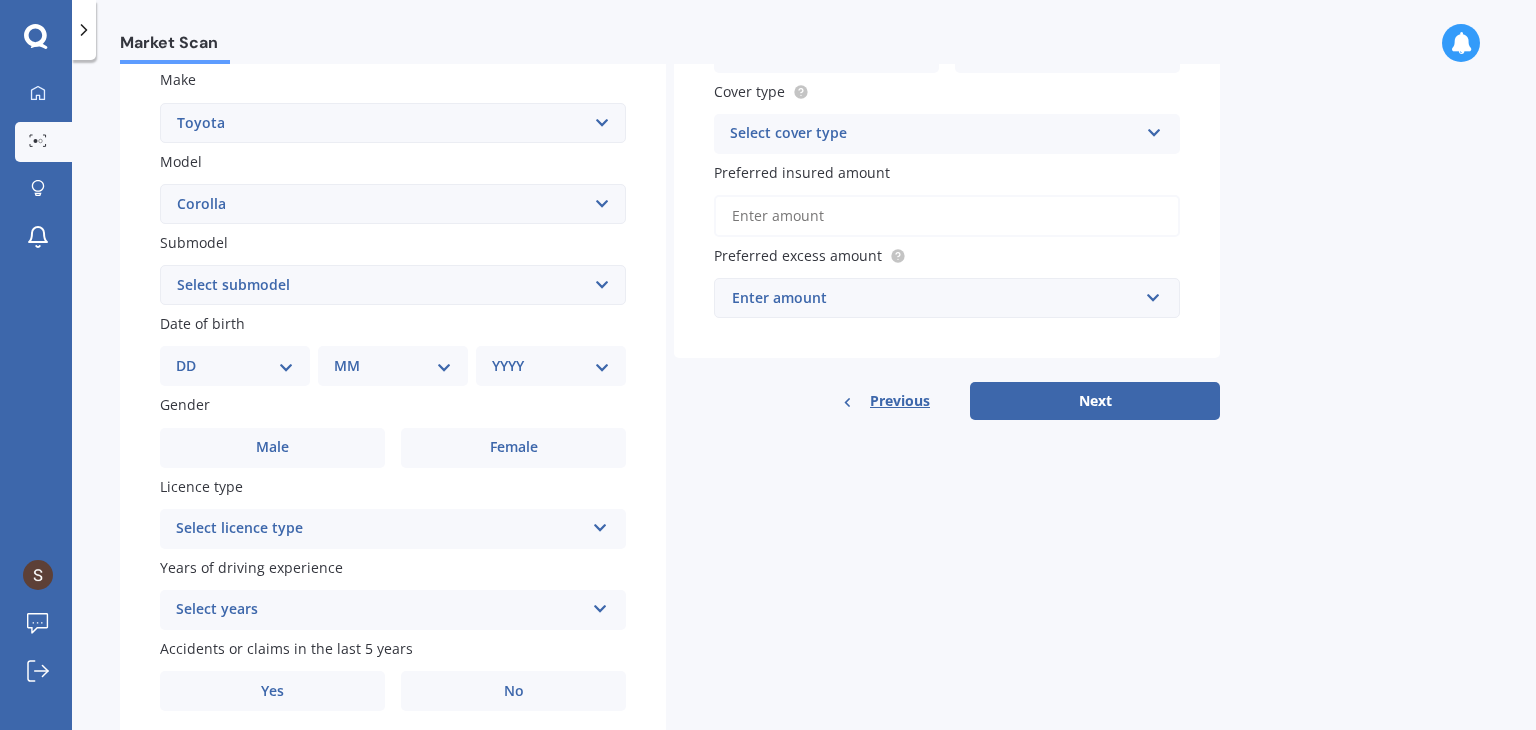 scroll, scrollTop: 400, scrollLeft: 0, axis: vertical 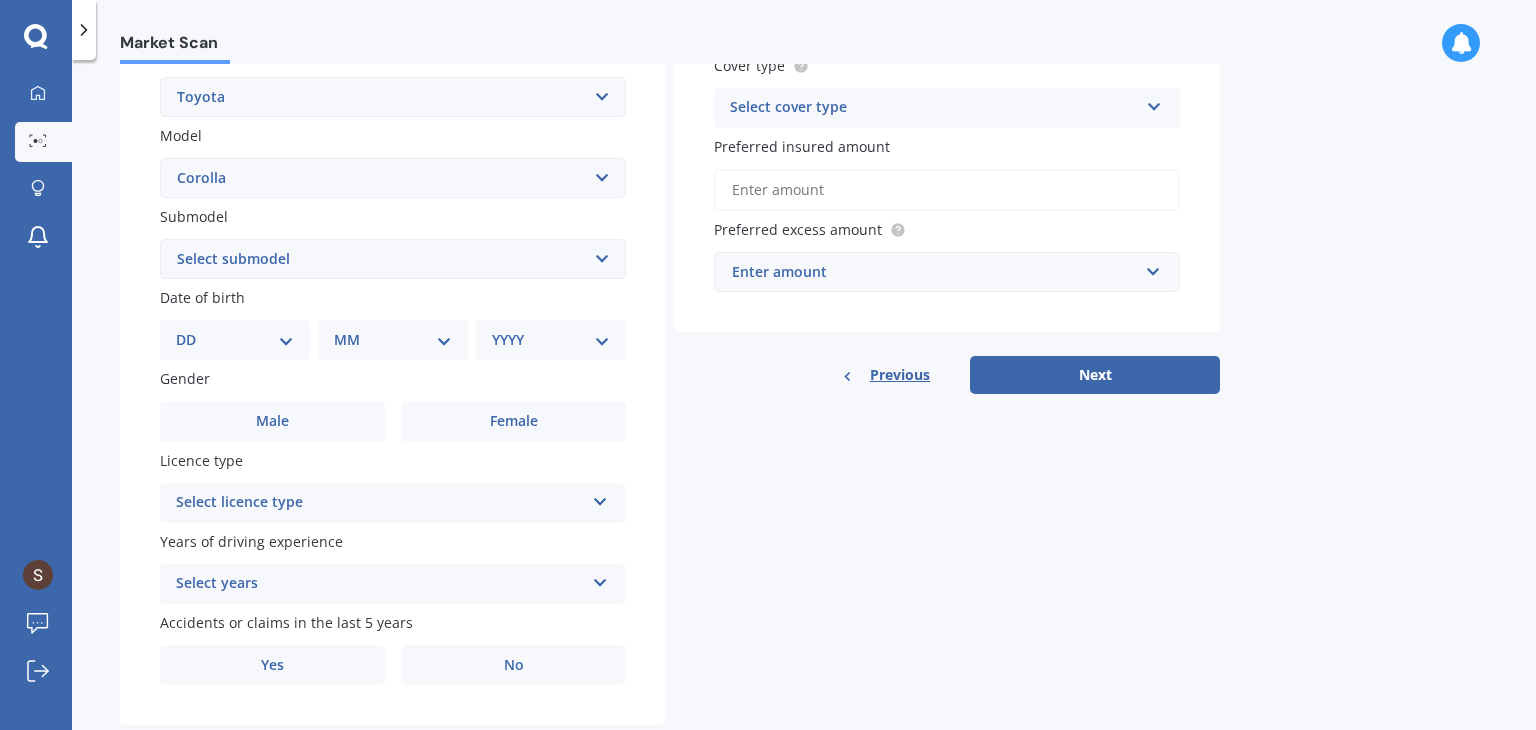 click on "Select submodel (All other) Axio Diesel Fielder 2WD Fielder 4WD FXGT GL GLX 1.8 GLX Sedan GS GTI GTI Sports GX 1.6 GX 1.8 GX CVT Hatch GX Sedan GX Wagon auto GX Wagon manual Hatch Hybrid Hybrid Levin 1.6 Levin SX Hatch Levin ZR Hatch Runx SE 1.5 Sportivo Non Turbo 1.8 Litre Sportivo Turbo 1.8 Litre Sprinter Sprinter GT Touring 4WD wagon Touring S/W Touring Wagon Hybrid TS 1.8 Van XL ZR Sedan" at bounding box center [393, 259] 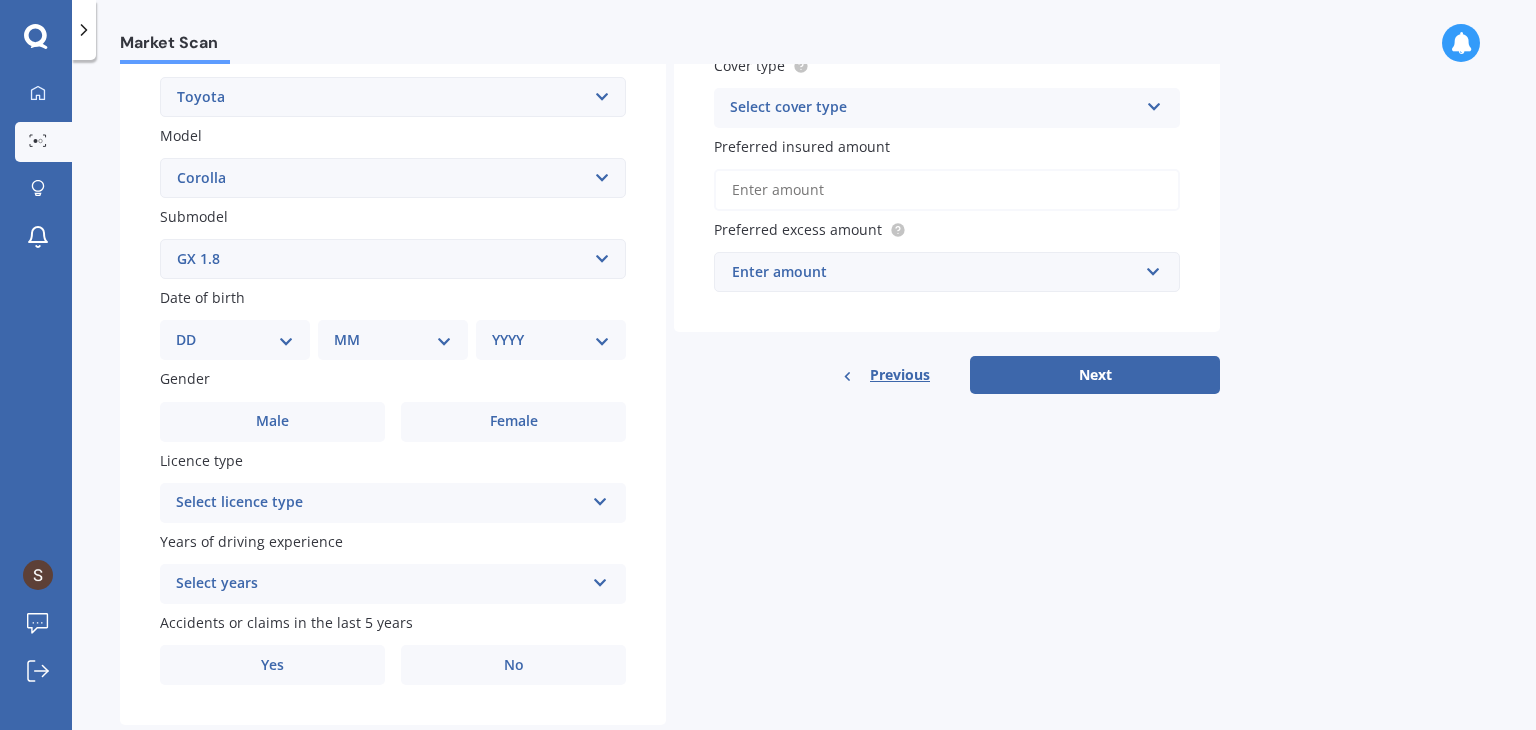 click on "Select submodel (All other) Axio Diesel Fielder 2WD Fielder 4WD FXGT GL GLX 1.8 GLX Sedan GS GTI GTI Sports GX 1.6 GX 1.8 GX CVT Hatch GX Sedan GX Wagon auto GX Wagon manual Hatch Hybrid Hybrid Levin 1.6 Levin SX Hatch Levin ZR Hatch Runx SE 1.5 Sportivo Non Turbo 1.8 Litre Sportivo Turbo 1.8 Litre Sprinter Sprinter GT Touring 4WD wagon Touring S/W Touring Wagon Hybrid TS 1.8 Van XL ZR Sedan" at bounding box center [393, 259] 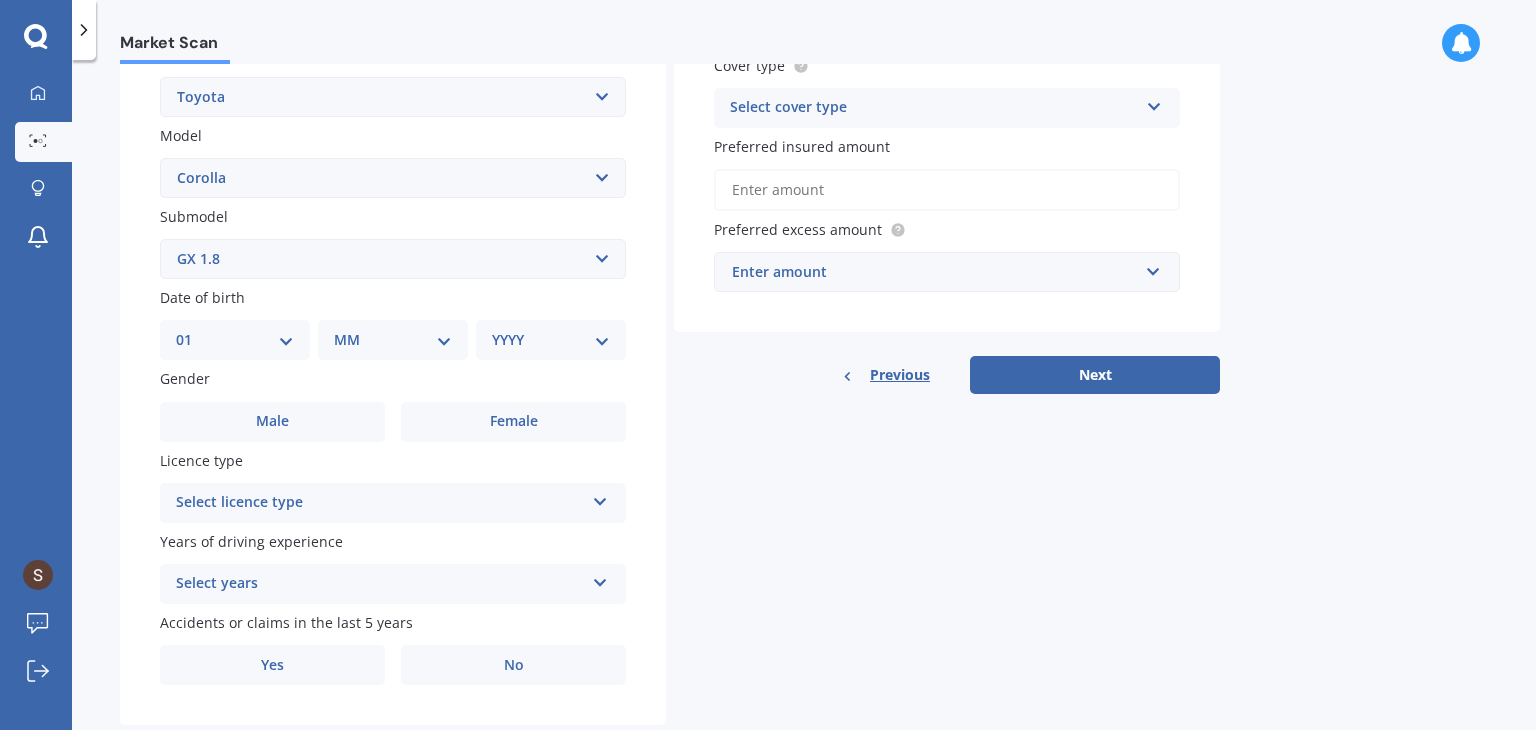 click on "DD 01 02 03 04 05 06 07 08 09 10 11 12 13 14 15 16 17 18 19 20 21 22 23 24 25 26 27 28 29 30 31" at bounding box center [235, 340] 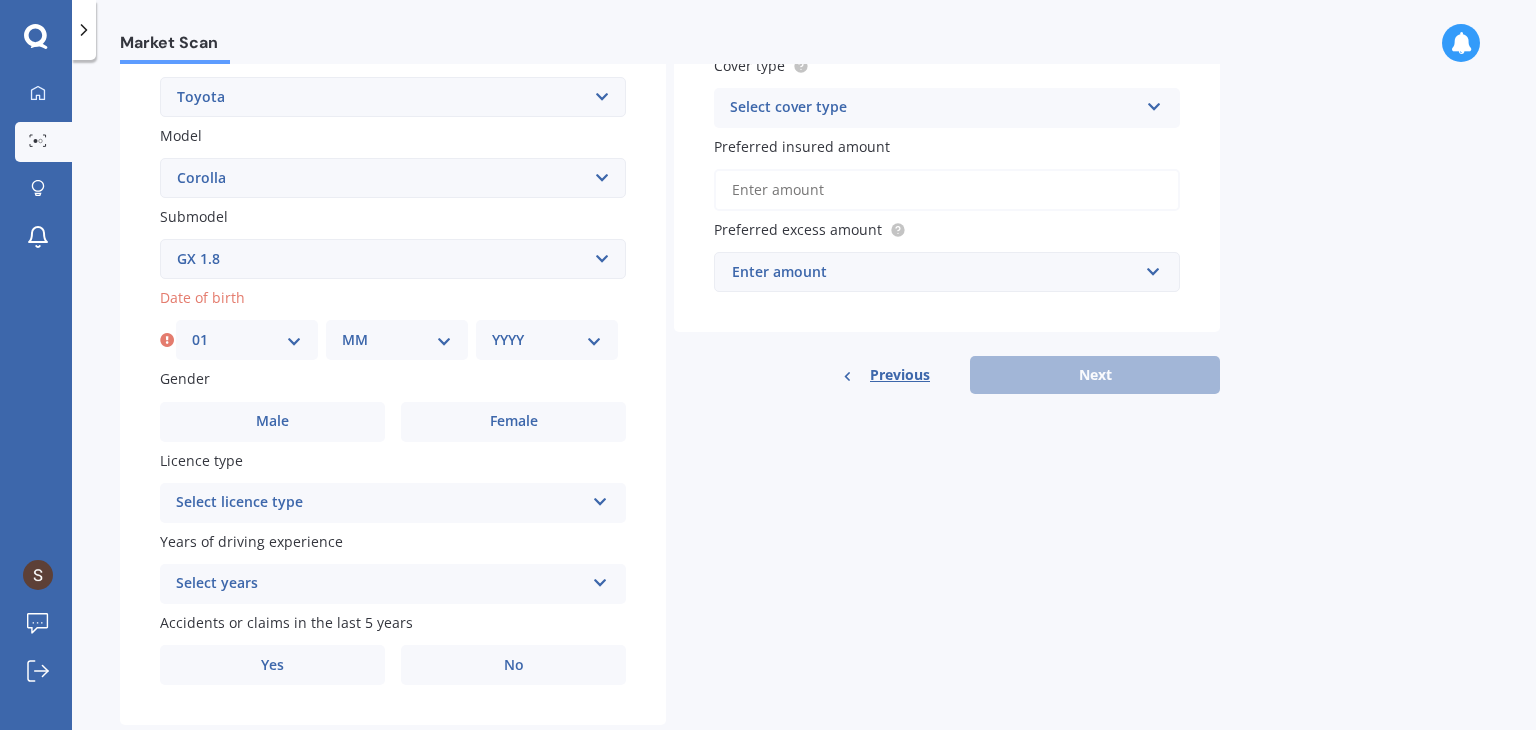 click on "Date of birth DD 01 02 03 04 05 06 07 08 09 10 11 12 13 14 15 16 17 18 19 20 21 22 23 24 25 26 27 28 29 30 31 MM 01 02 03 04 05 06 07 08 09 10 11 12 YYYY 2025 2024 2023 2022 2021 2020 2019 2018 2017 2016 2015 2014 2013 2012 2011 2010 2009 2008 2007 2006 2005 2004 2003 2002 2001 2000 1999 1998 1997 1996 1995 1994 1993 1992 1991 1990 1989 1988 1987 1986 1985 1984 1983 1982 1981 1980 1979 1978 1977 1976 1975 1974 1973 1972 1971 1970 1969 1968 1967 1966 1965 1964 1963 1962 1961 1960 1959 1958 1957 1956 1955 1954 1953 1952 1951 1950 1949 1948 1947 1946 1945 1944 1943 1942 1941 1940 1939 1938 1937 1936 1935 1934 1933 1932 1931 1930 1929 1928 1927 1926" at bounding box center [393, 323] 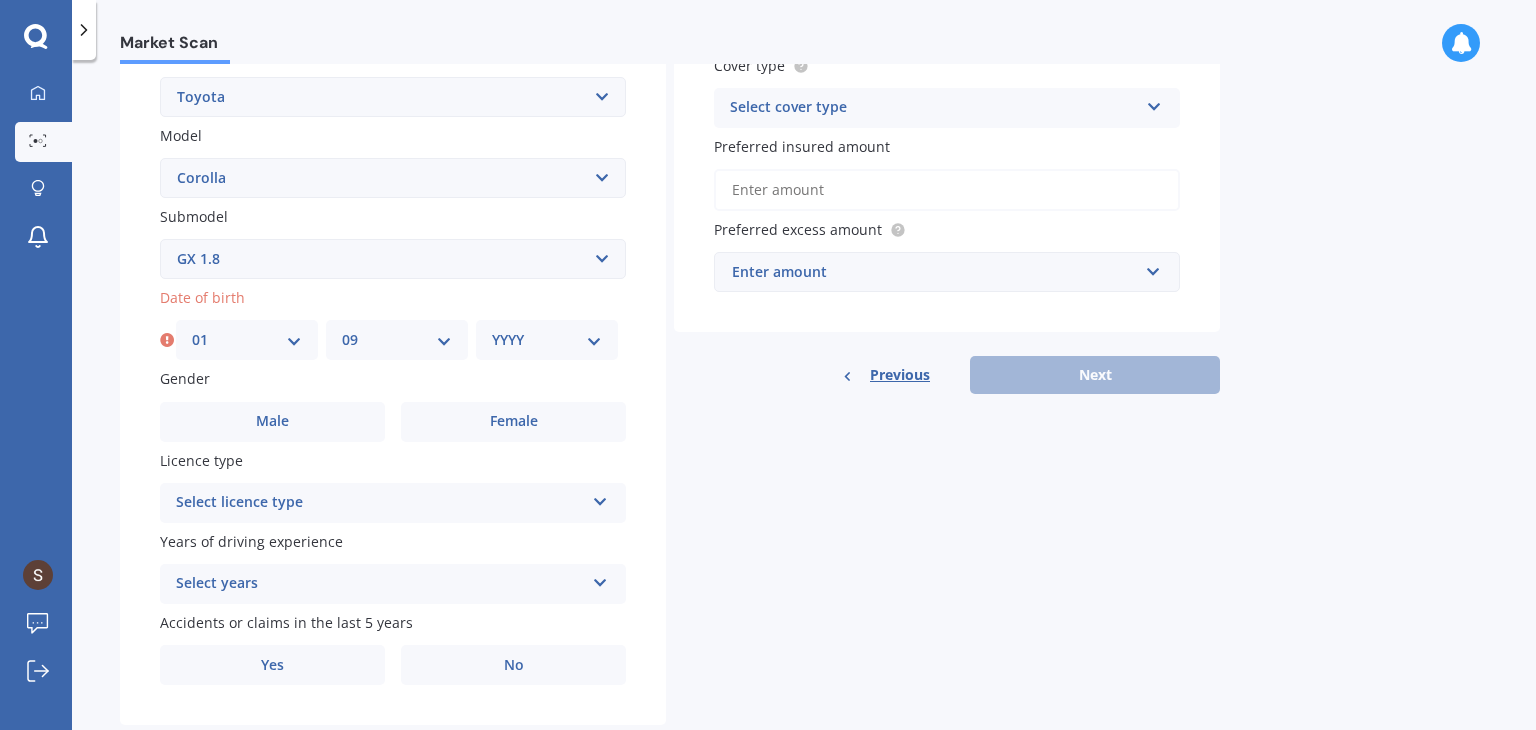 click on "MM 01 02 03 04 05 06 07 08 09 10 11 12" at bounding box center (397, 340) 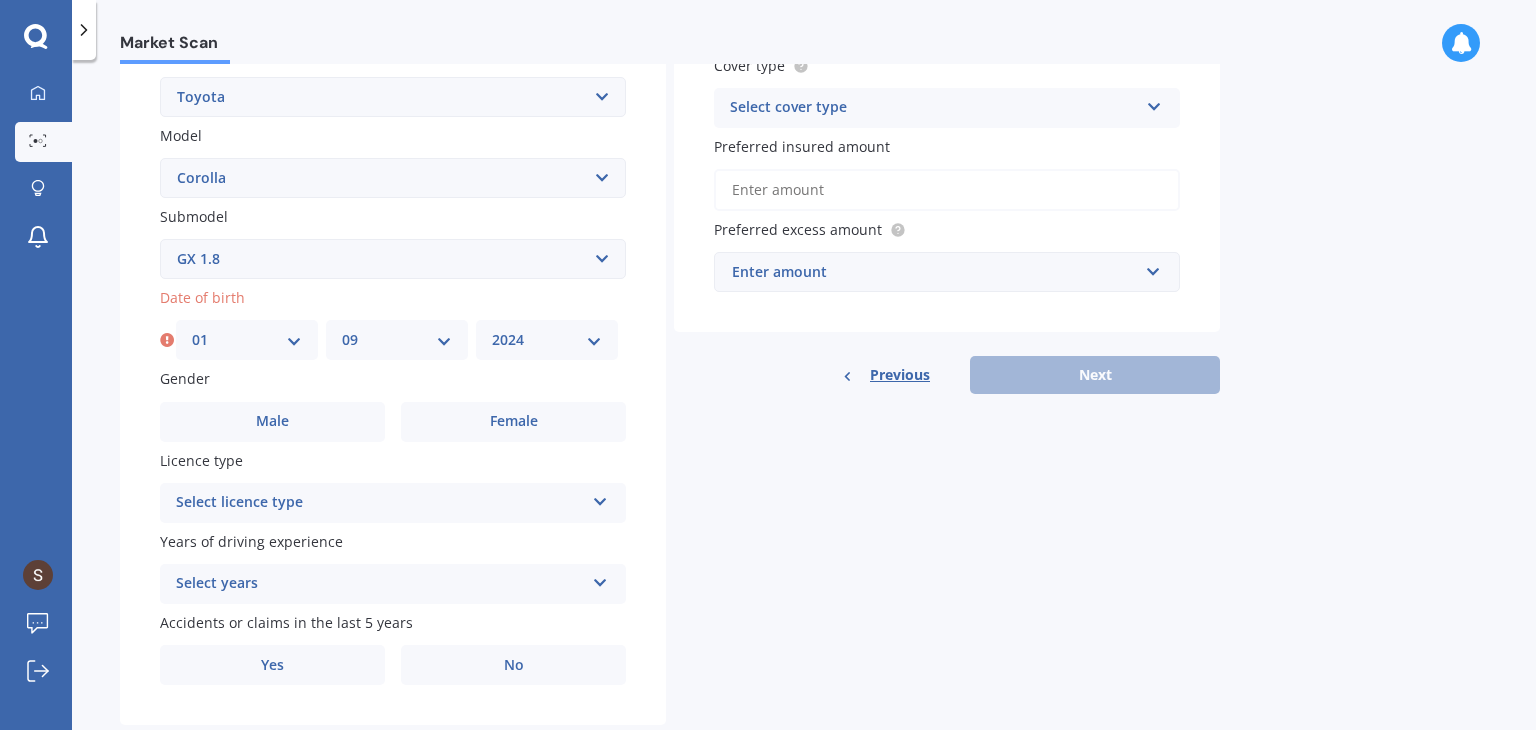 click on "YYYY 2025 2024 2023 2022 2021 2020 2019 2018 2017 2016 2015 2014 2013 2012 2011 2010 2009 2008 2007 2006 2005 2004 2003 2002 2001 2000 1999 1998 1997 1996 1995 1994 1993 1992 1991 1990 1989 1988 1987 1986 1985 1984 1983 1982 1981 1980 1979 1978 1977 1976 1975 1974 1973 1972 1971 1970 1969 1968 1967 1966 1965 1964 1963 1962 1961 1960 1959 1958 1957 1956 1955 1954 1953 1952 1951 1950 1949 1948 1947 1946 1945 1944 1943 1942 1941 1940 1939 1938 1937 1936 1935 1934 1933 1932 1931 1930 1929 1928 1927 1926" at bounding box center (547, 340) 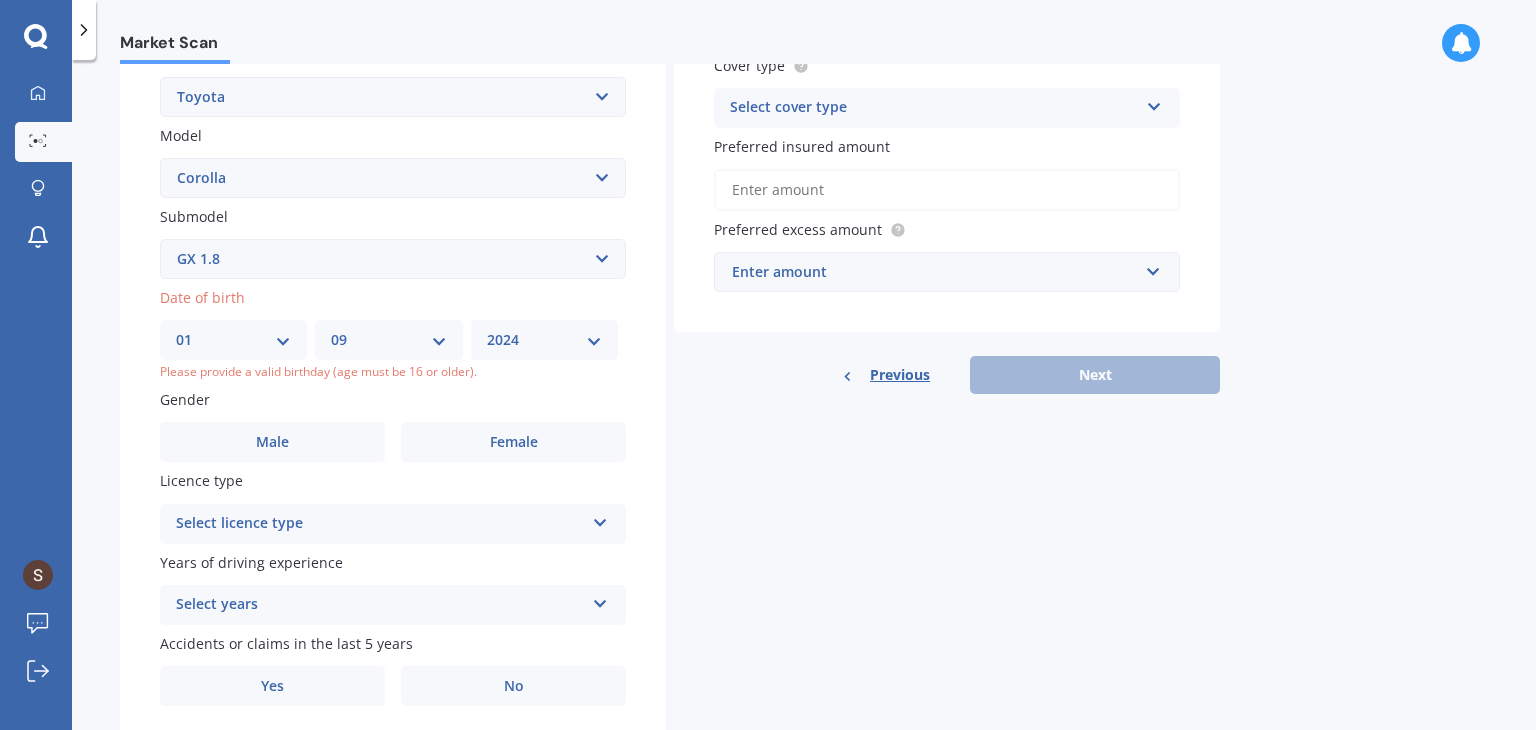 click on "YYYY 2025 2024 2023 2022 2021 2020 2019 2018 2017 2016 2015 2014 2013 2012 2011 2010 2009 2008 2007 2006 2005 2004 2003 2002 2001 2000 1999 1998 1997 1996 1995 1994 1993 1992 1991 1990 1989 1988 1987 1986 1985 1984 1983 1982 1981 1980 1979 1978 1977 1976 1975 1974 1973 1972 1971 1970 1969 1968 1967 1966 1965 1964 1963 1962 1961 1960 1959 1958 1957 1956 1955 1954 1953 1952 1951 1950 1949 1948 1947 1946 1945 1944 1943 1942 1941 1940 1939 1938 1937 1936 1935 1934 1933 1932 1931 1930 1929 1928 1927 1926" at bounding box center (544, 340) 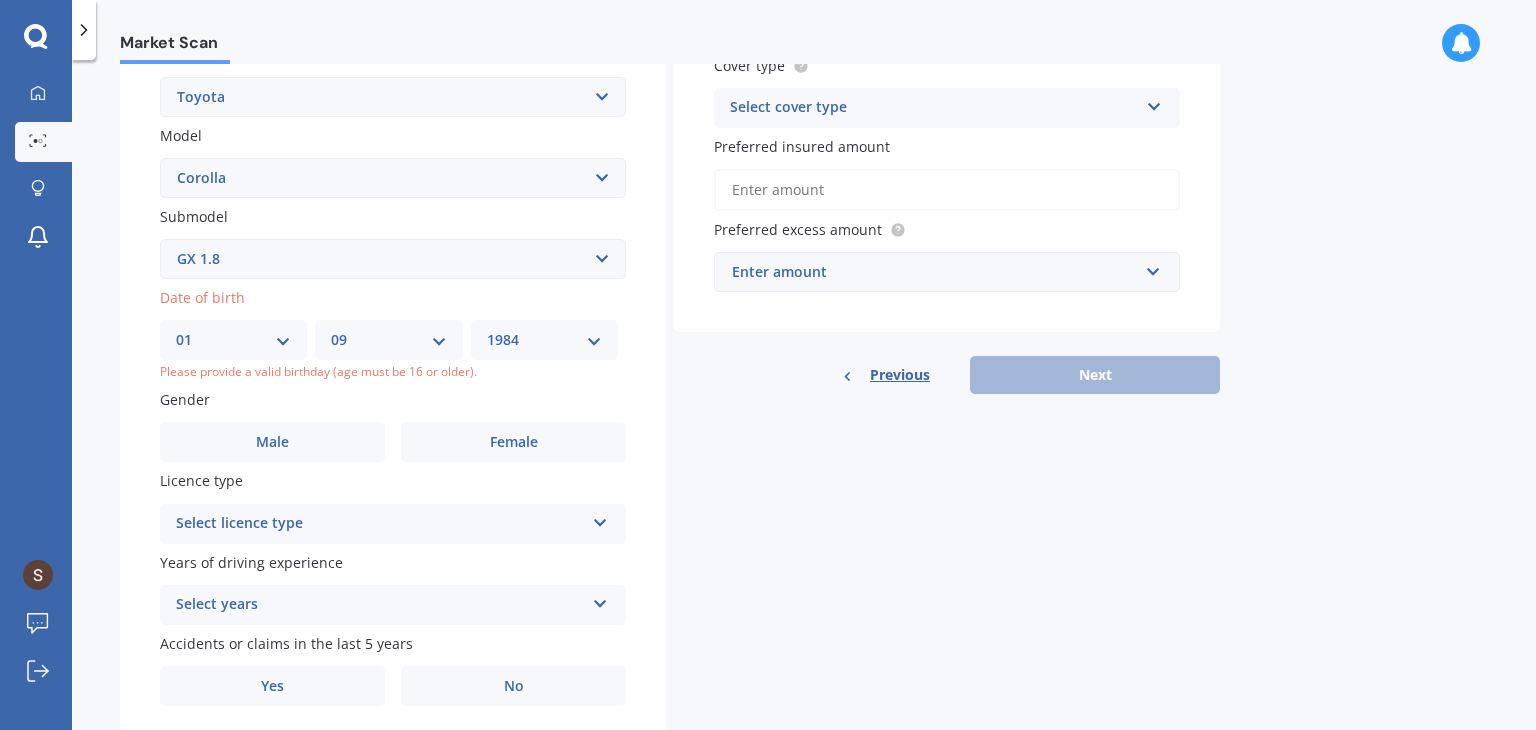 click on "YYYY 2025 2024 2023 2022 2021 2020 2019 2018 2017 2016 2015 2014 2013 2012 2011 2010 2009 2008 2007 2006 2005 2004 2003 2002 2001 2000 1999 1998 1997 1996 1995 1994 1993 1992 1991 1990 1989 1988 1987 1986 1985 1984 1983 1982 1981 1980 1979 1978 1977 1976 1975 1974 1973 1972 1971 1970 1969 1968 1967 1966 1965 1964 1963 1962 1961 1960 1959 1958 1957 1956 1955 1954 1953 1952 1951 1950 1949 1948 1947 1946 1945 1944 1943 1942 1941 1940 1939 1938 1937 1936 1935 1934 1933 1932 1931 1930 1929 1928 1927 1926" at bounding box center [544, 340] 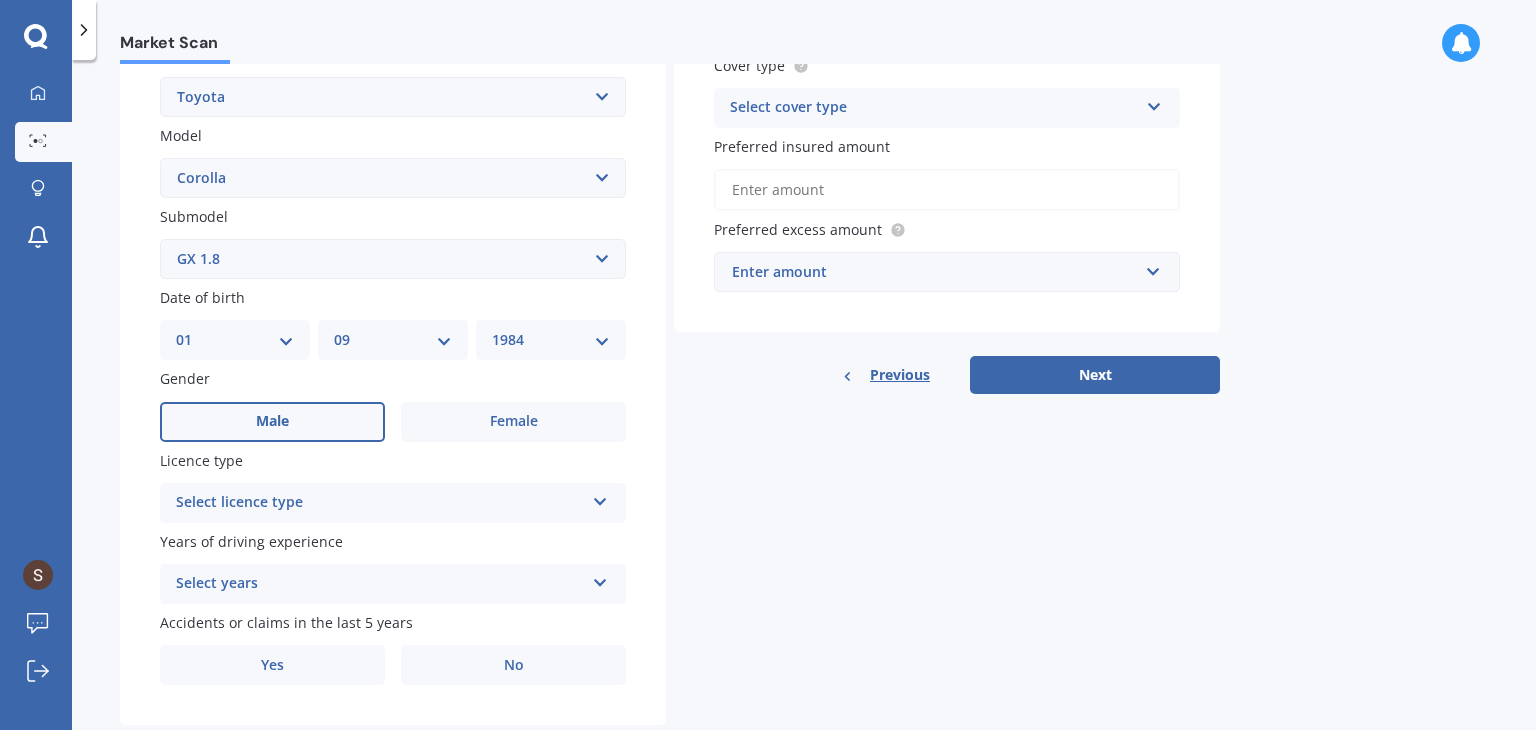 click on "Male" at bounding box center [272, 422] 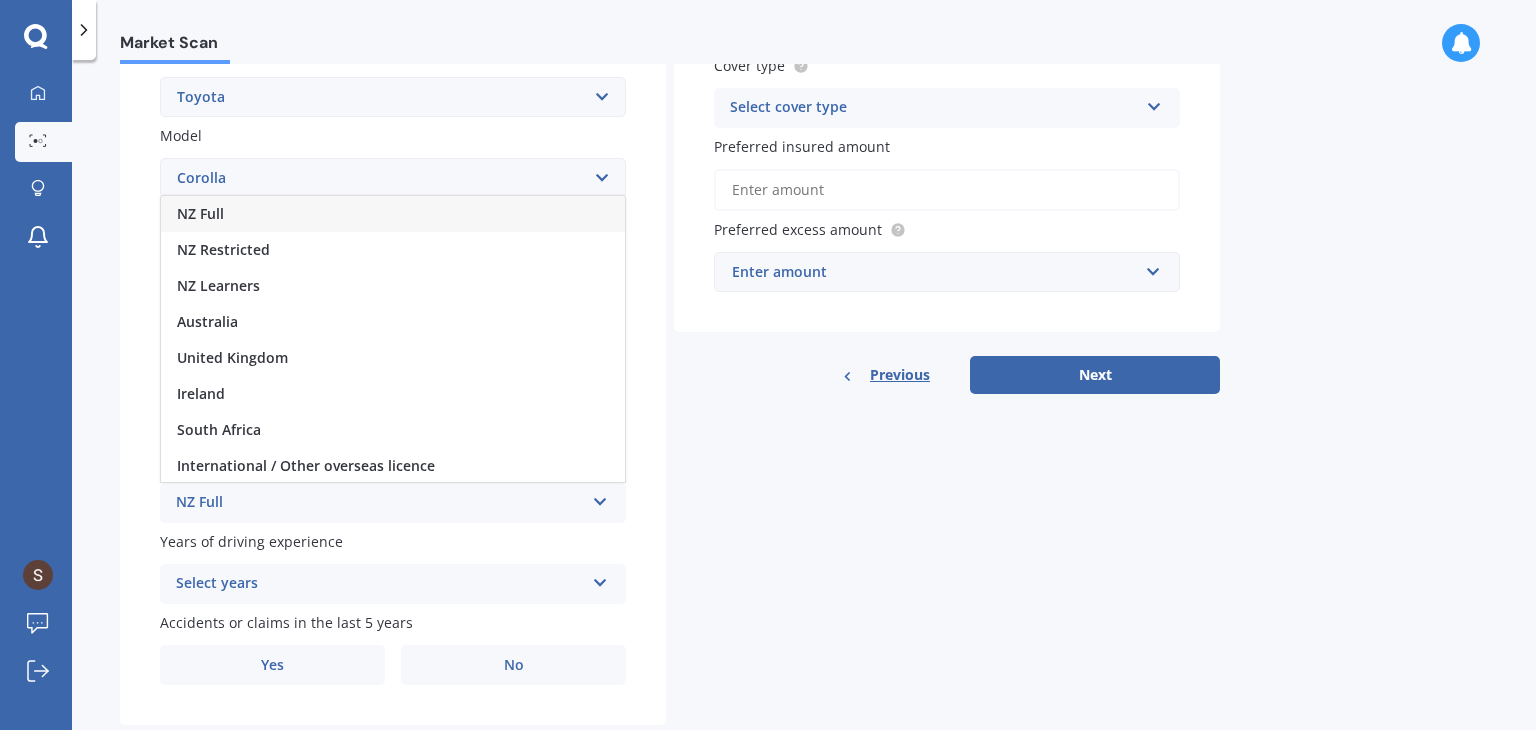 click on "NZ Full" at bounding box center [393, 214] 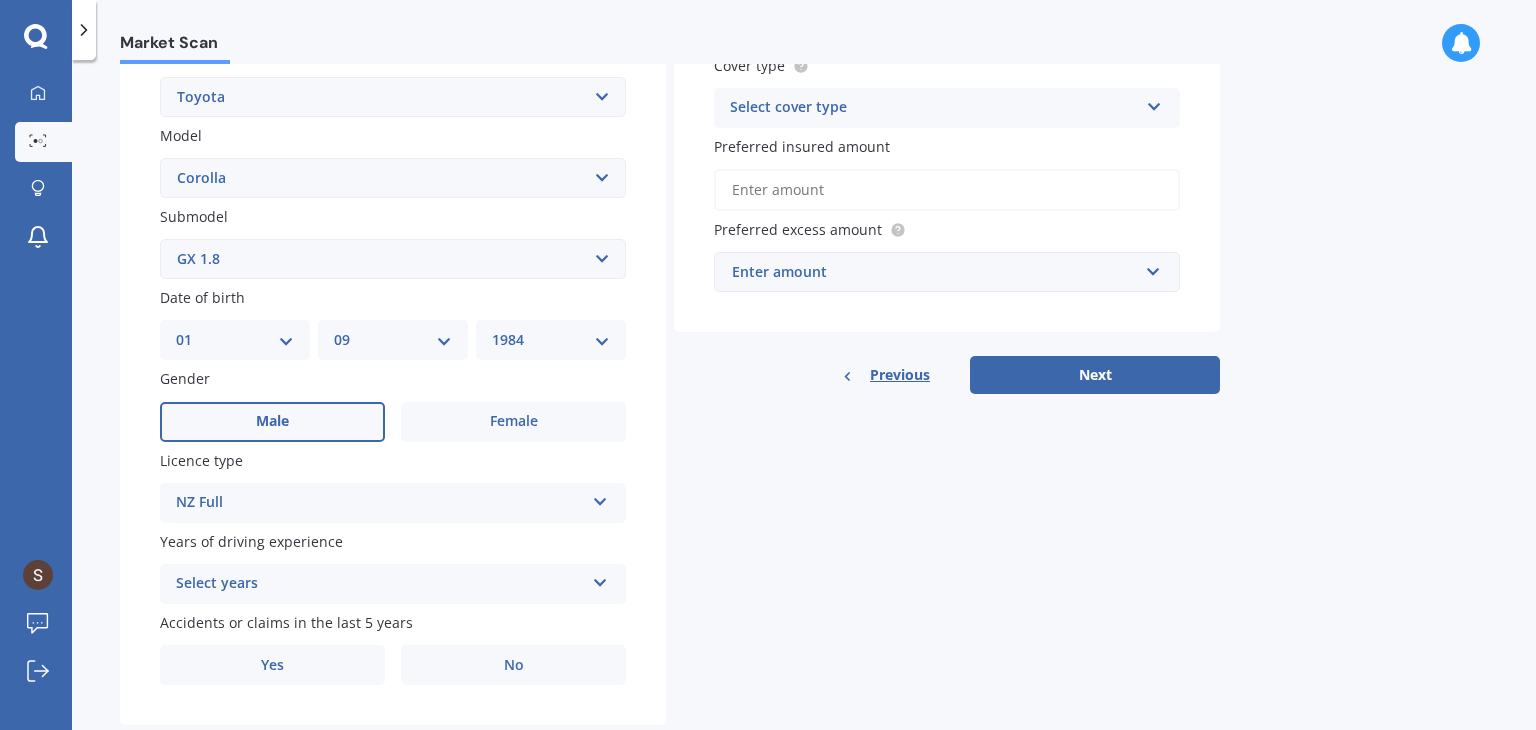 click on "Select years" at bounding box center [380, 584] 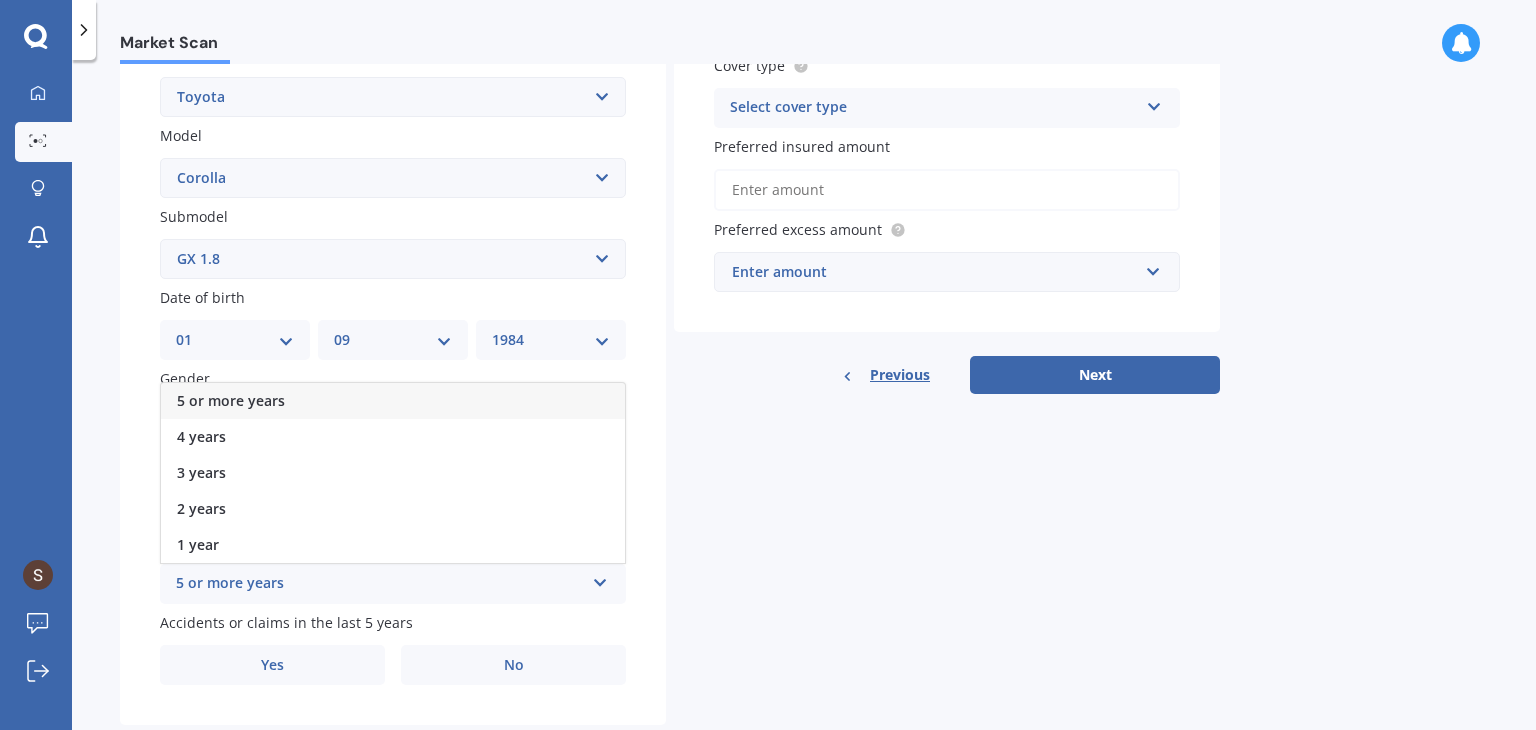 click on "5 or more years" at bounding box center (231, 400) 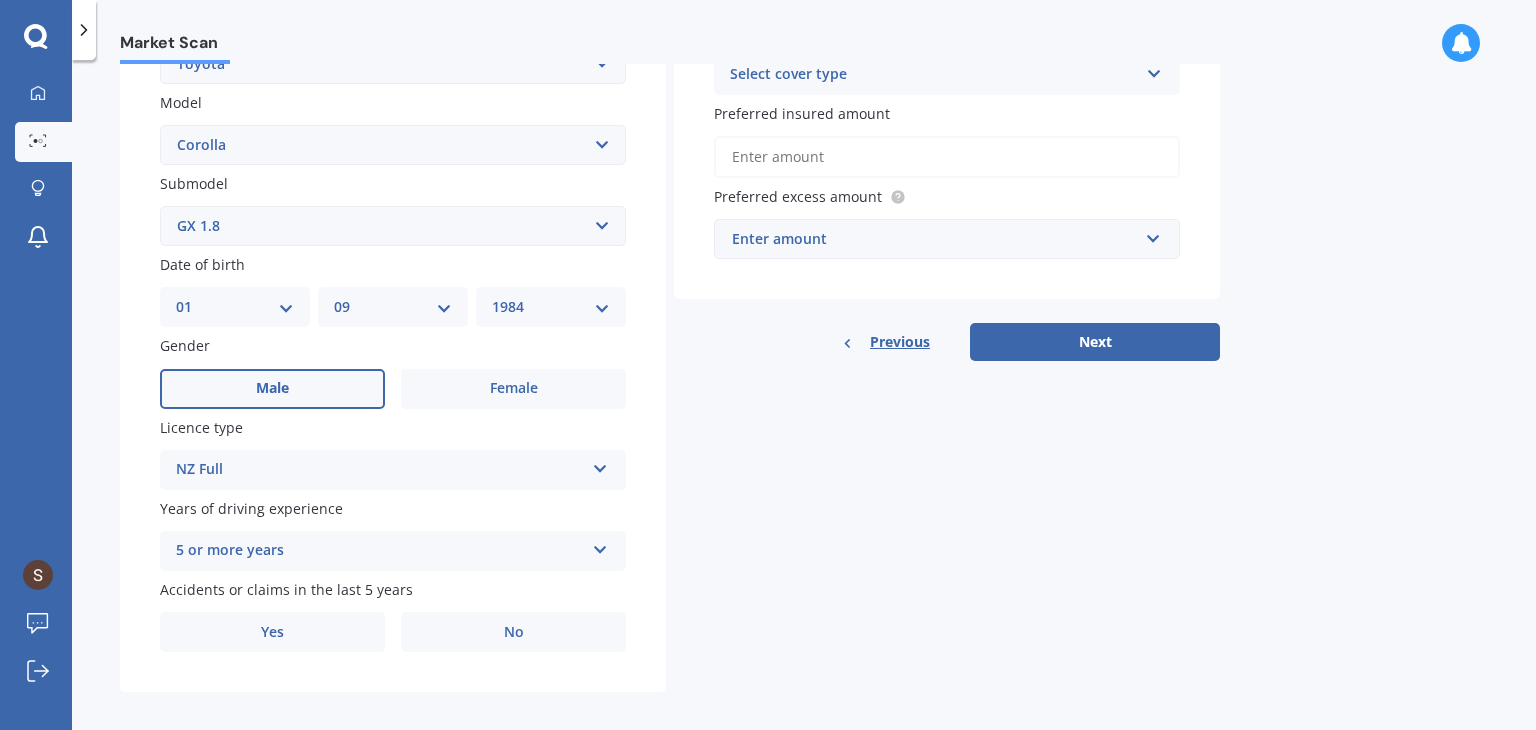 scroll, scrollTop: 448, scrollLeft: 0, axis: vertical 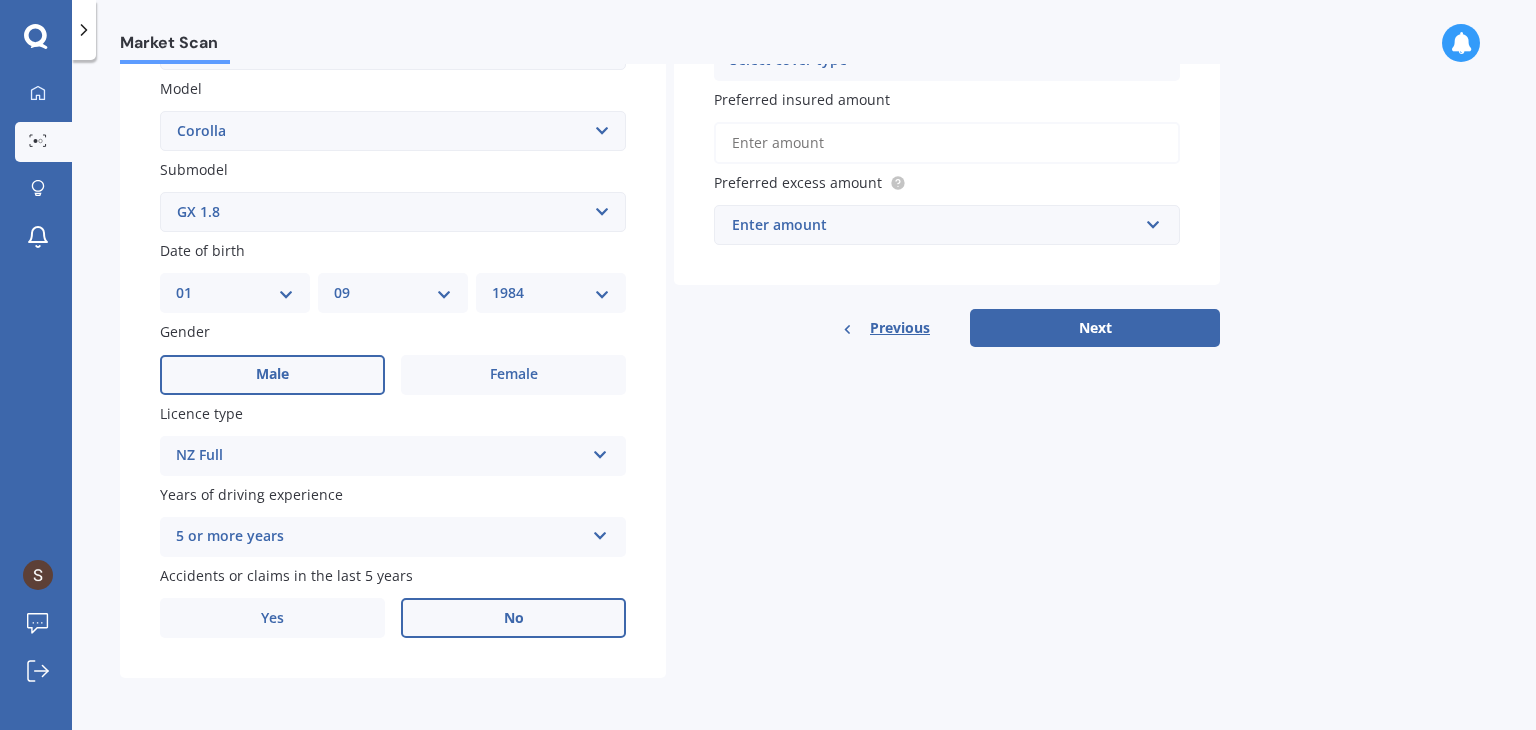 click on "No" at bounding box center (513, 375) 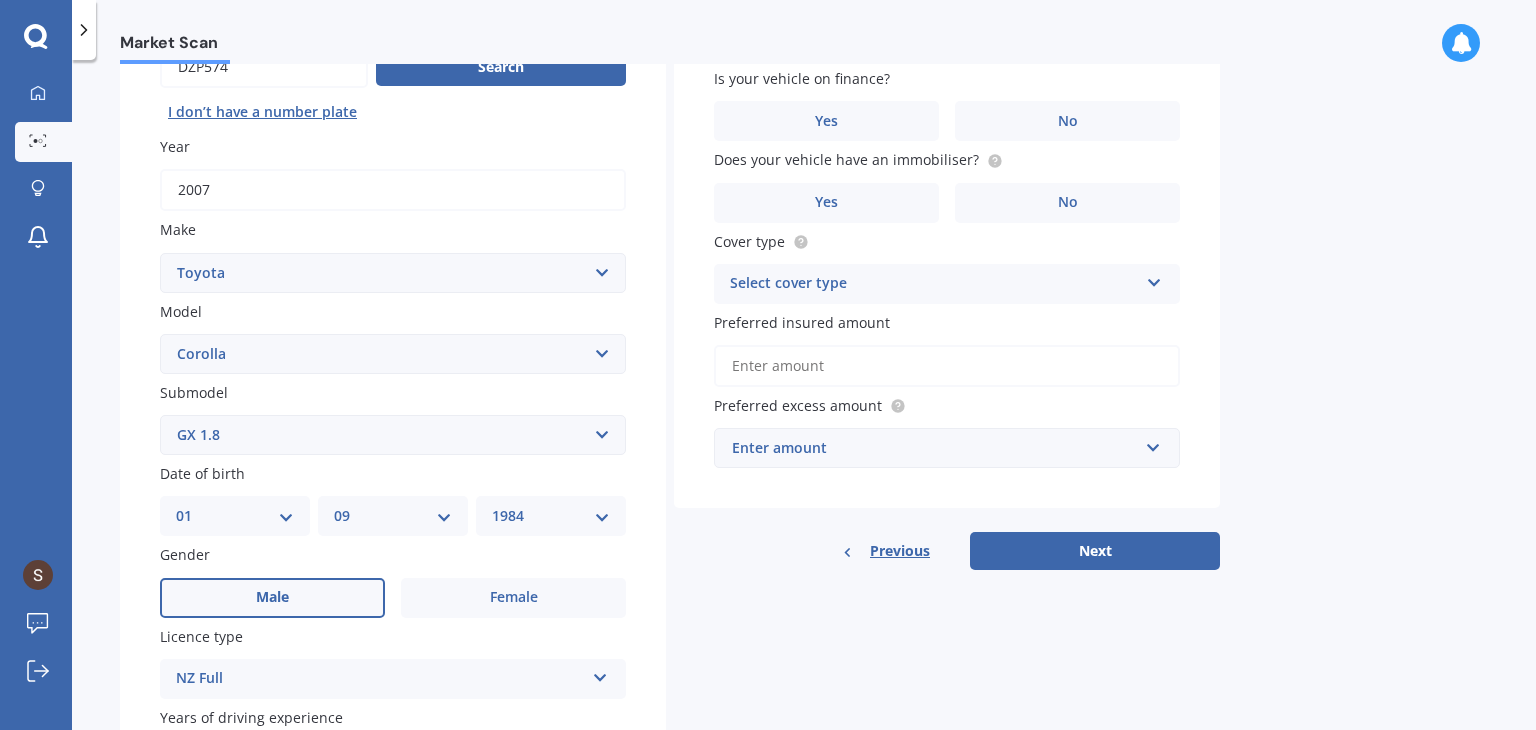 scroll, scrollTop: 0, scrollLeft: 0, axis: both 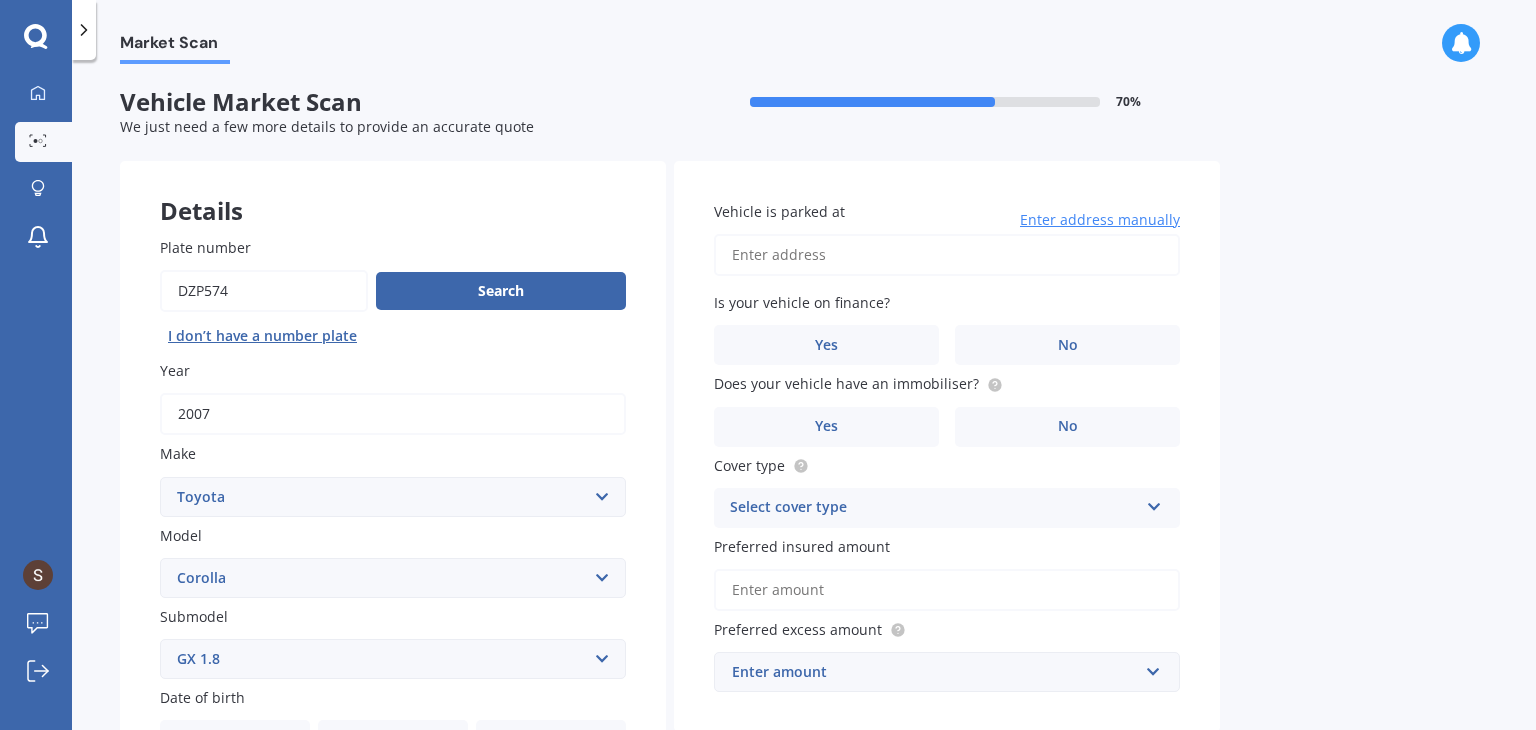click on "Vehicle is parked at" at bounding box center (947, 255) 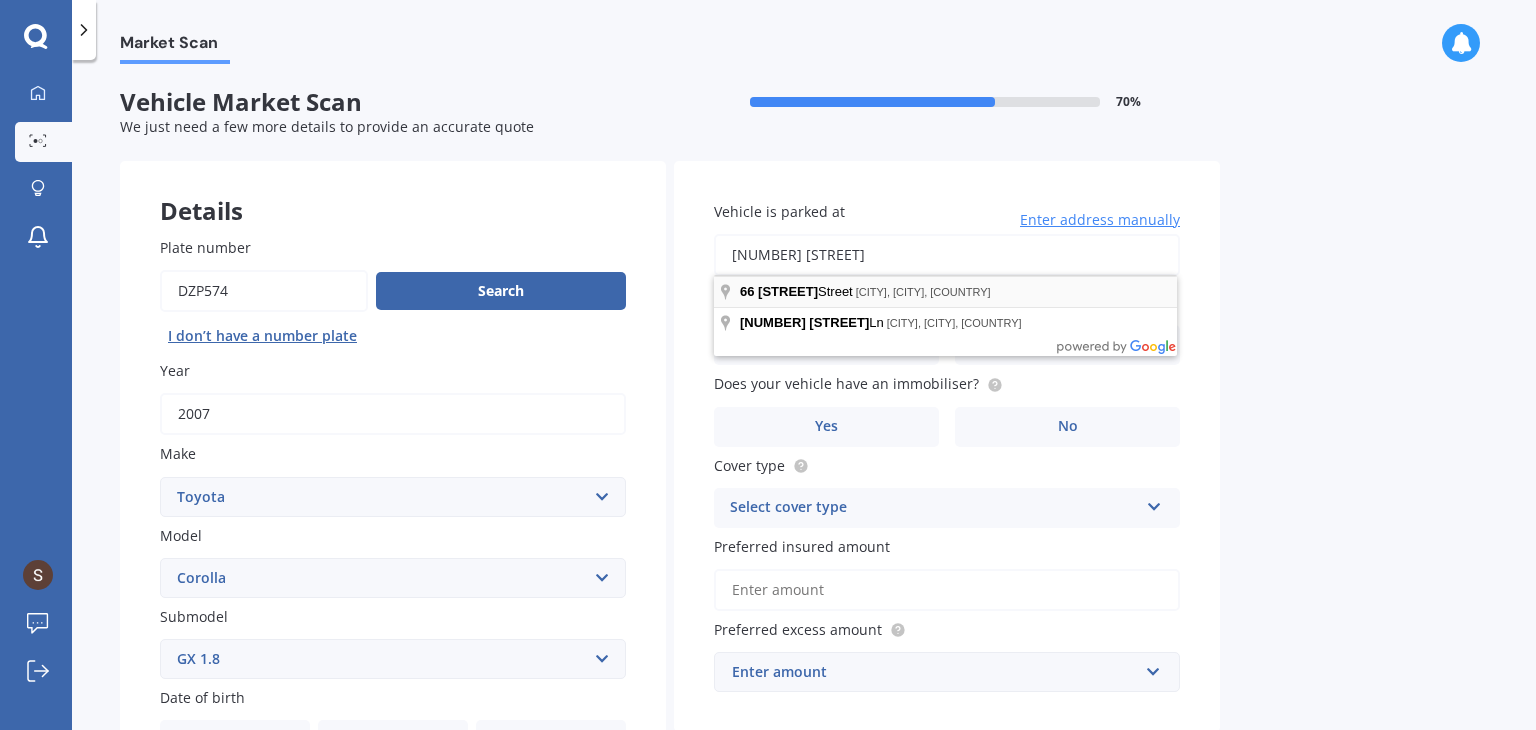 type on "[NUMBER], [STREET] Street [CITY] [POSTAL_CODE]" 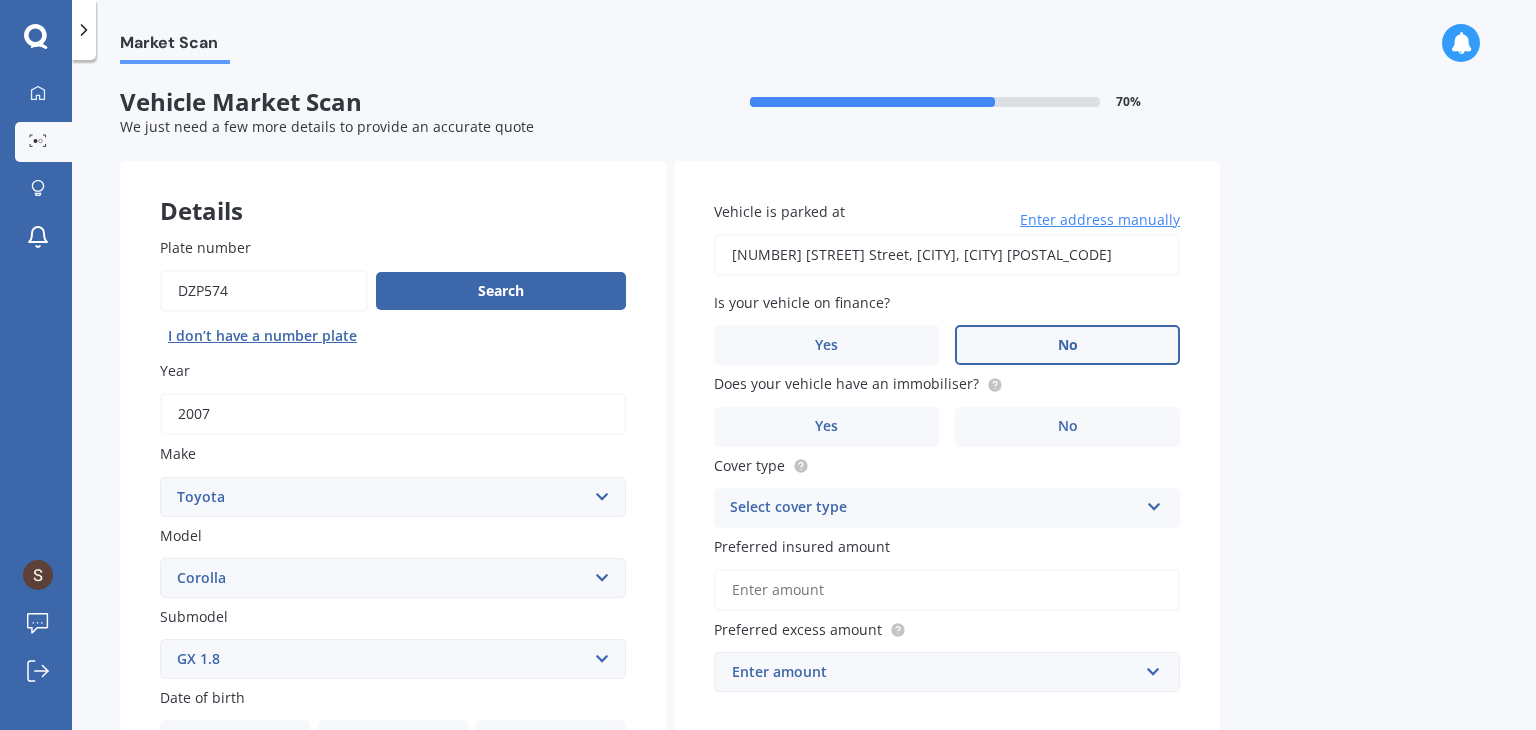 click on "No" at bounding box center (513, 822) 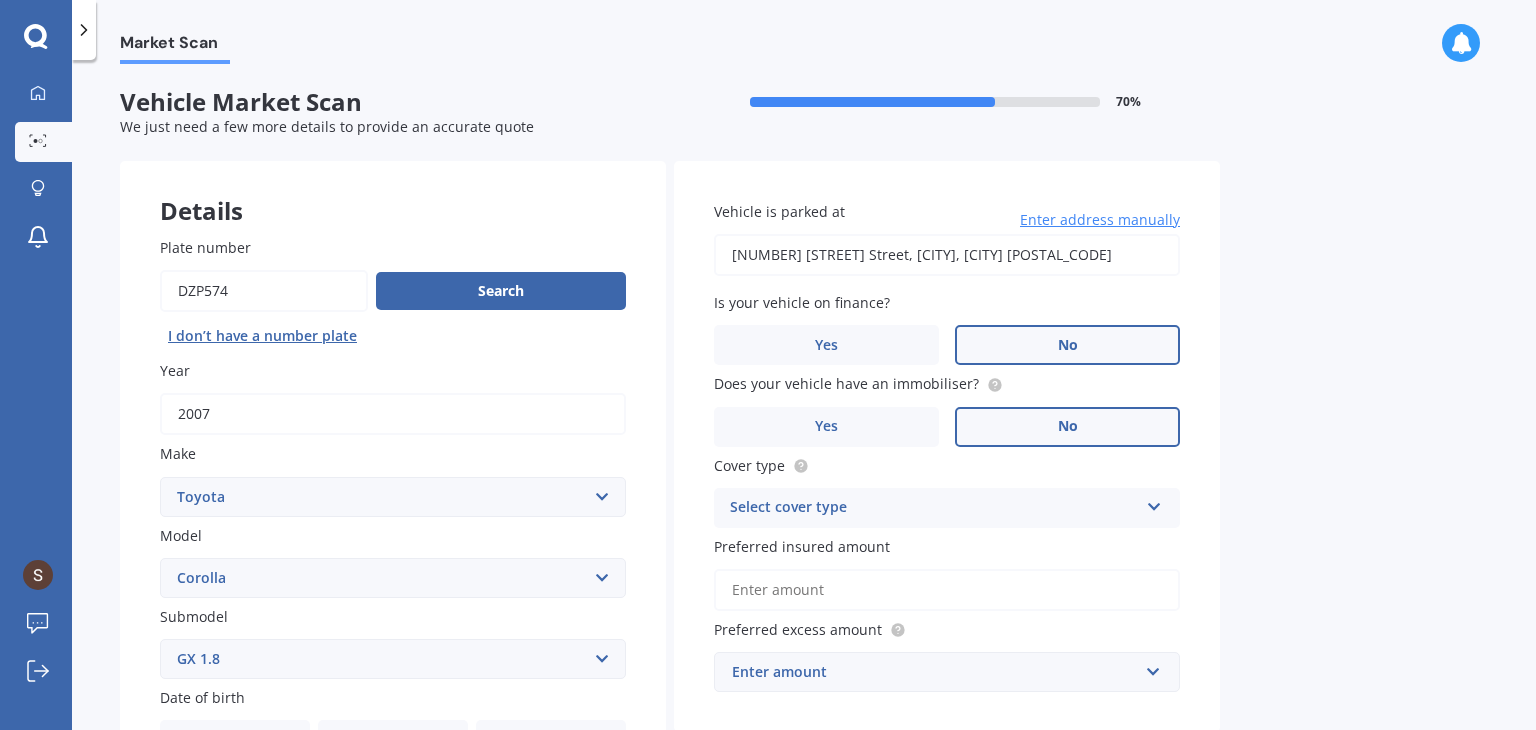 click on "No" at bounding box center [272, 821] 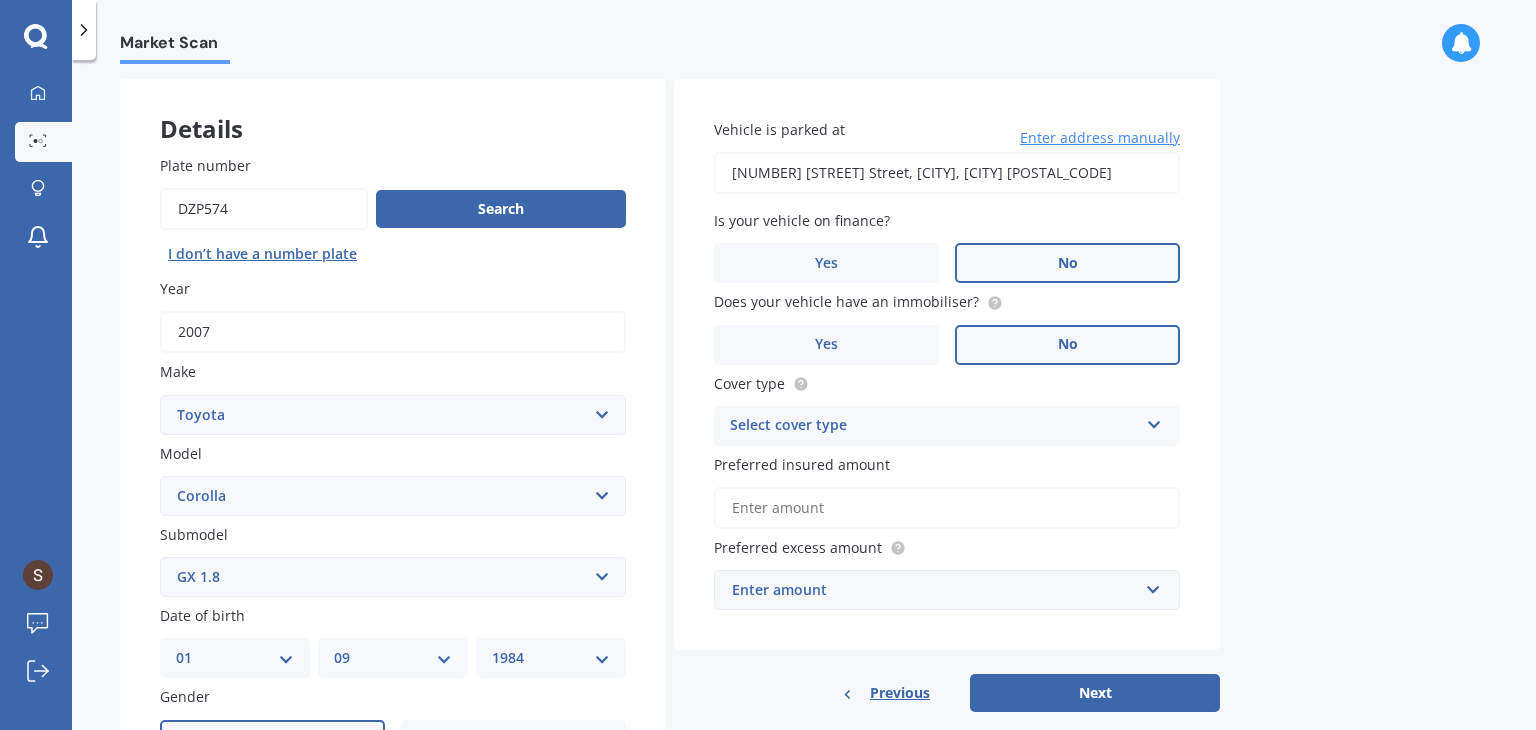 scroll, scrollTop: 200, scrollLeft: 0, axis: vertical 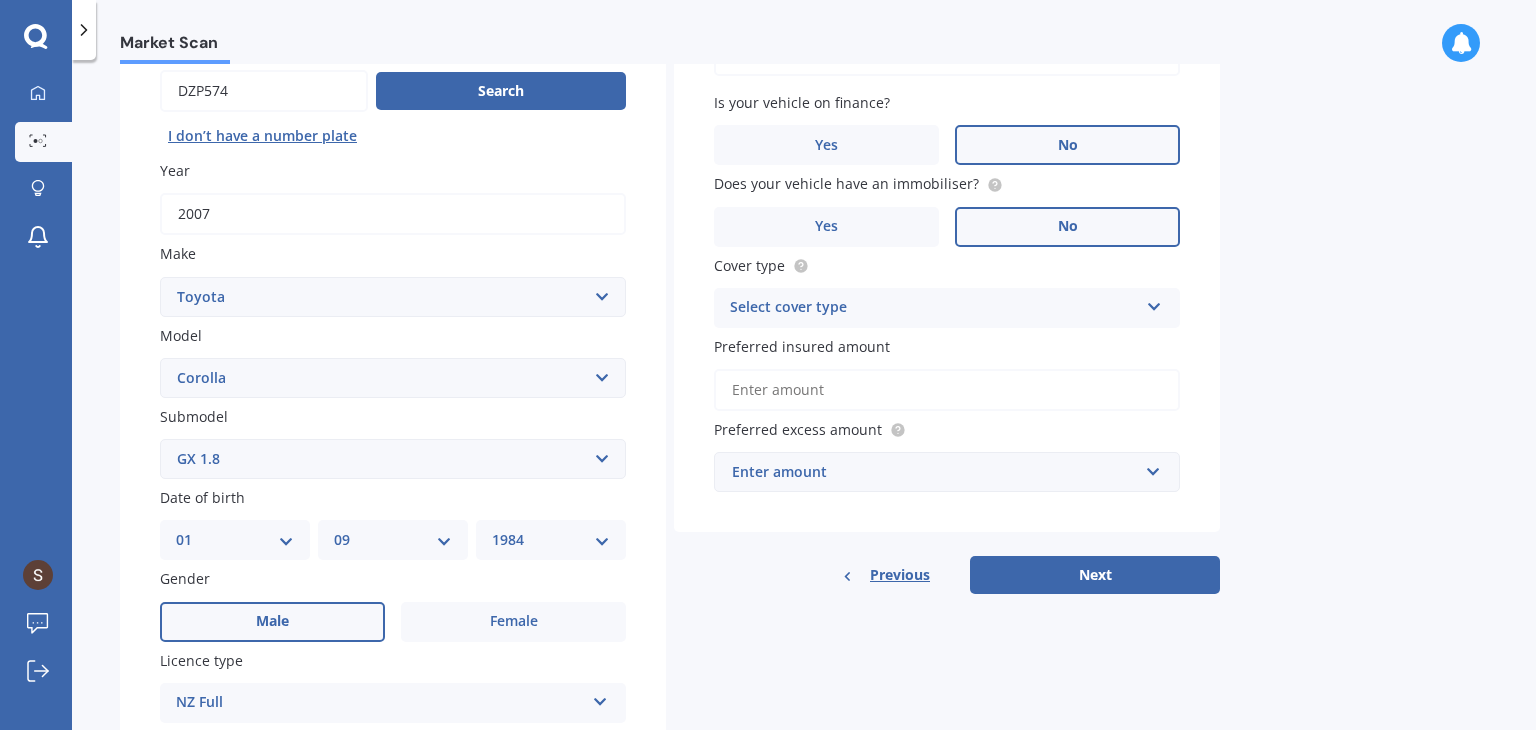 click on "Select cover type" at bounding box center [934, 308] 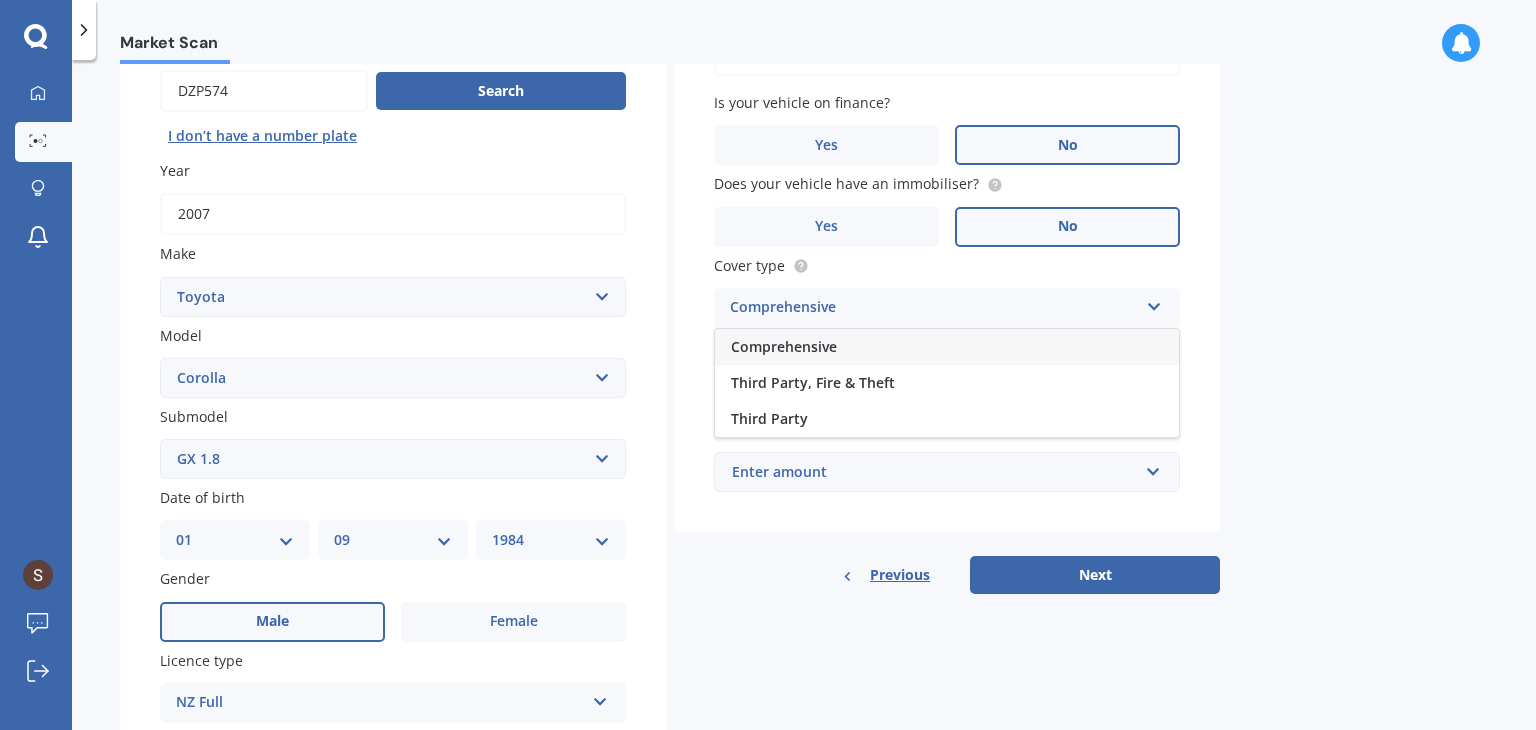click on "Comprehensive" at bounding box center [947, 347] 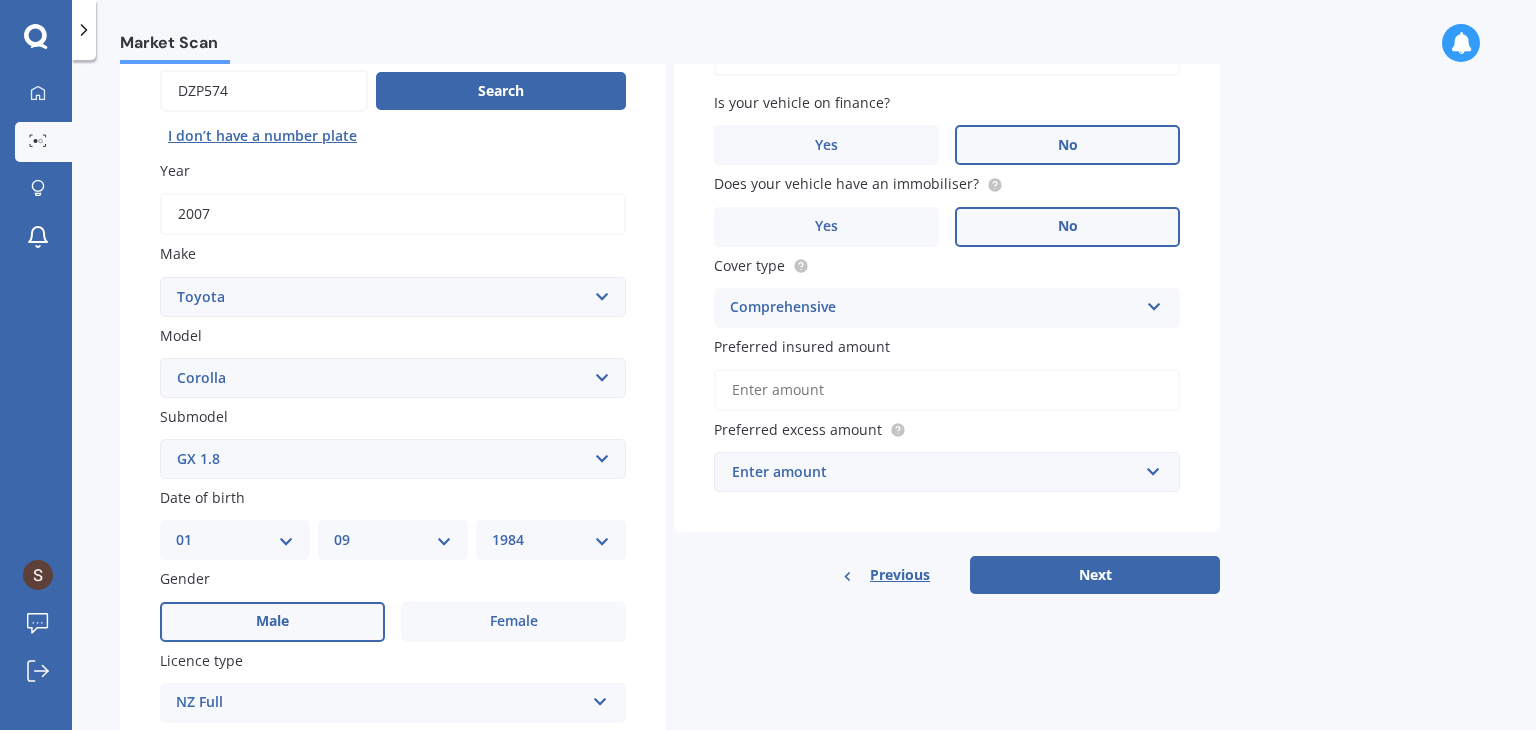 click on "Preferred insured amount" at bounding box center [947, 390] 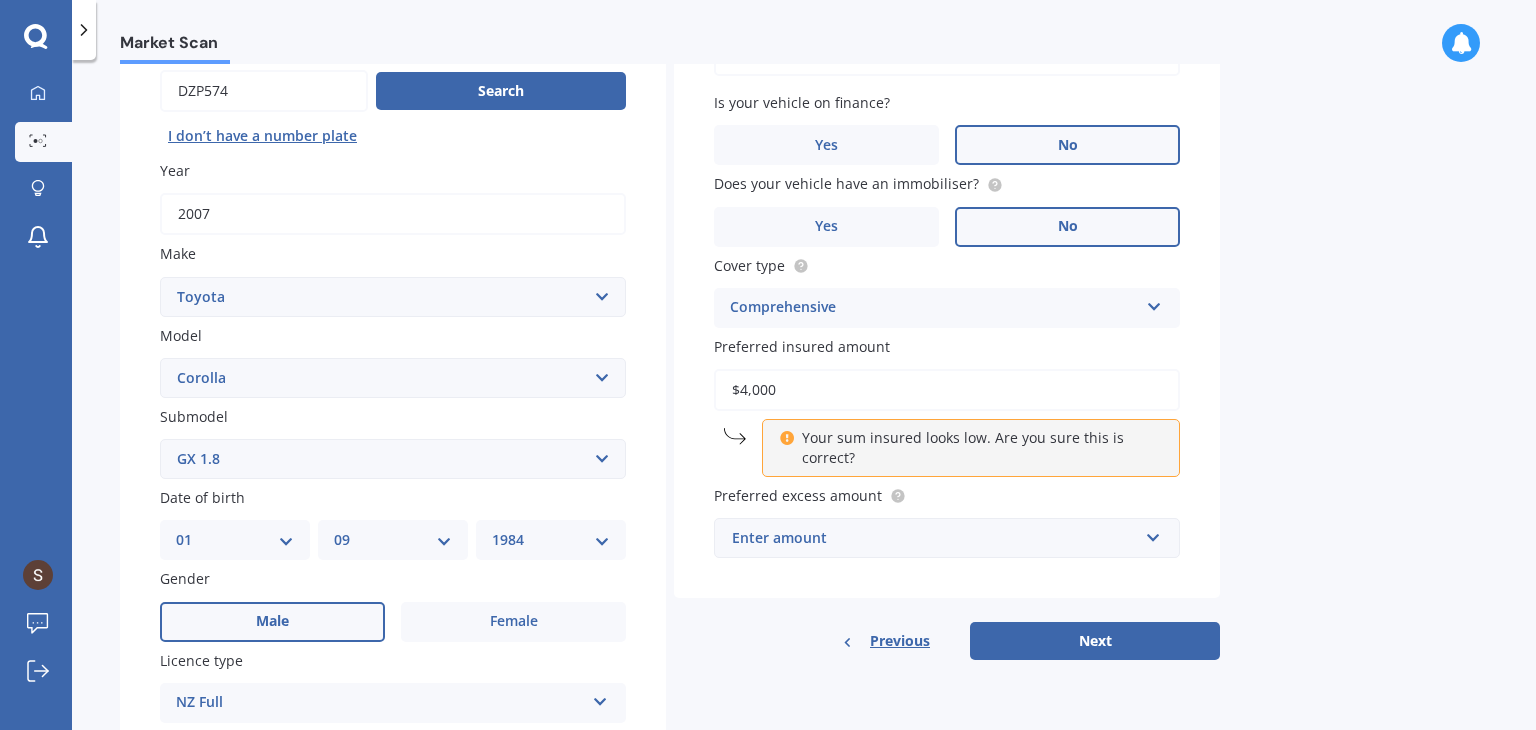 click on "Market Scan Vehicle Market Scan 70 % We just need a few more details to provide an accurate quote Details Plate number Search I don’t have a number plate Year 2007 Make Select make AC ALFA ROMEO ASTON MARTIN AUDI AUSTIN BEDFORD Bentley BMW BYD CADILLAC CAN-AM CHERY CHEVROLET CHRYSLER Citroen CRUISEAIR CUPRA DAEWOO DAIHATSU DAIMLER DAMON DIAHATSU DODGE EXOCET FACTORY FIVE FERRARI FIAT Fiord FLEETWOOD FORD FOTON FRASER GEELY GENESIS GEORGIE BOY GMC GREAT WALL GWM HAVAL HILLMAN HINO HOLDEN HOLIDAY RAMBLER HONDA HUMMER HYUNDAI INFINITI ISUZU IVECO JAC JAECOO JAGUAR JEEP KGM KIA LADA LAMBORGHINI LANCIA LANDROVER LDV LEXUS LINCOLN LOTUS LUNAR M.G M.G. MAHINDRA MASERATI MAZDA MCLAREN MERCEDES AMG Mercedes Benz MERCEDES-AMG MERCURY MINI MITSUBISHI MORGAN MORRIS NEWMAR NISSAN OMODA OPEL OXFORD PEUGEOT Plymouth Polestar PONTIAC PORSCHE PROTON RAM Range Rover Rayne RENAULT ROLLS ROYCE ROVER SAAB SATURN SEAT SHELBY SKODA SMART SSANGYONG SUBARU SUZUKI TATA TESLA TIFFIN Toyota TRIUMPH TVR Vauxhall VOLKSWAGEN VOLVO ZX 86" at bounding box center [804, 399] 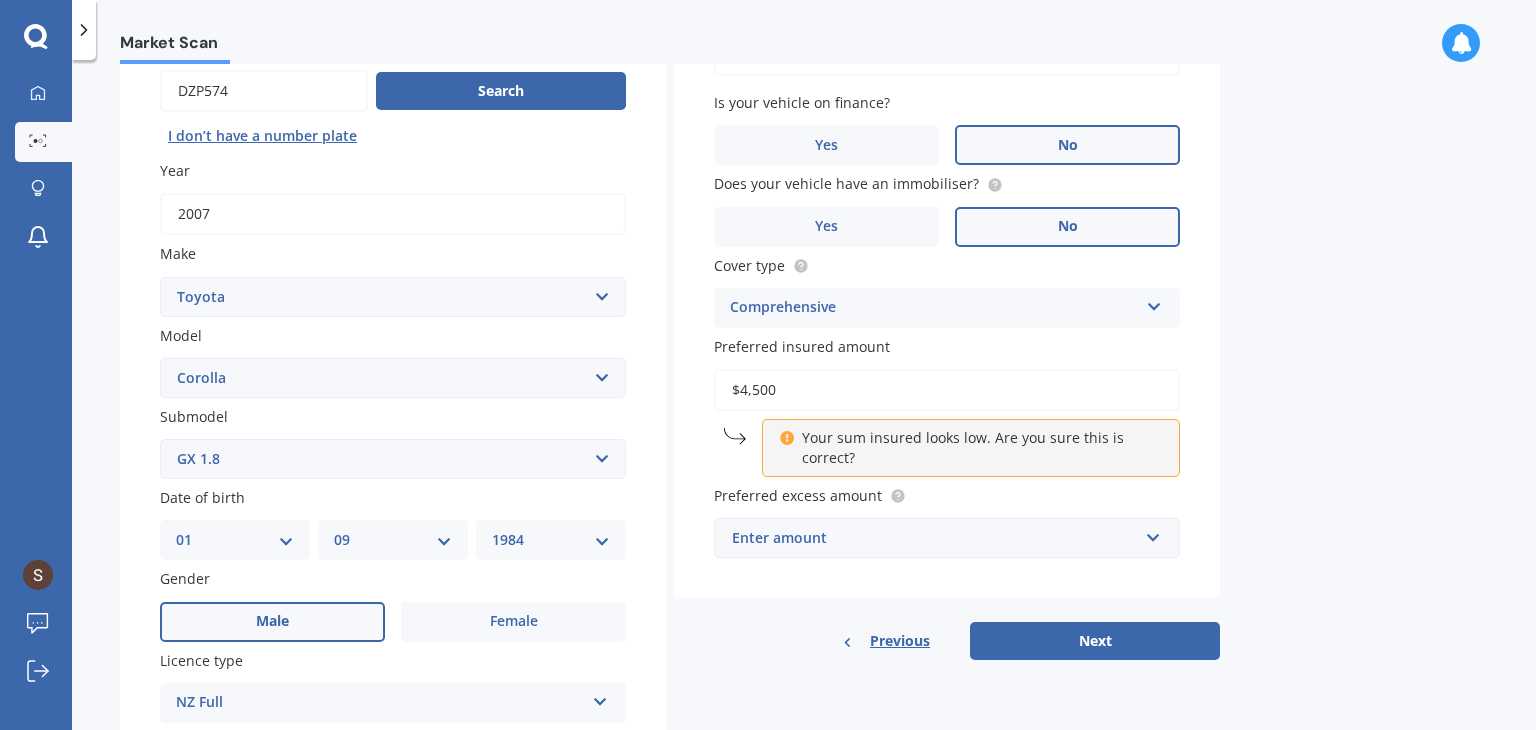 click on "Market Scan Vehicle Market Scan 70 % We just need a few more details to provide an accurate quote Details Plate number Search I don’t have a number plate Year 2007 Make Select make AC ALFA ROMEO ASTON MARTIN AUDI AUSTIN BEDFORD Bentley BMW BYD CADILLAC CAN-AM CHERY CHEVROLET CHRYSLER Citroen CRUISEAIR CUPRA DAEWOO DAIHATSU DAIMLER DAMON DIAHATSU DODGE EXOCET FACTORY FIVE FERRARI FIAT Fiord FLEETWOOD FORD FOTON FRASER GEELY GENESIS GEORGIE BOY GMC GREAT WALL GWM HAVAL HILLMAN HINO HOLDEN HOLIDAY RAMBLER HONDA HUMMER HYUNDAI INFINITI ISUZU IVECO JAC JAECOO JAGUAR JEEP KGM KIA LADA LAMBORGHINI LANCIA LANDROVER LDV LEXUS LINCOLN LOTUS LUNAR M.G M.G. MAHINDRA MASERATI MAZDA MCLAREN MERCEDES AMG Mercedes Benz MERCEDES-AMG MERCURY MINI MITSUBISHI MORGAN MORRIS NEWMAR NISSAN OMODA OPEL OXFORD PEUGEOT Plymouth Polestar PONTIAC PORSCHE PROTON RAM Range Rover Rayne RENAULT ROLLS ROYCE ROVER SAAB SATURN SEAT SHELBY SKODA SMART SSANGYONG SUBARU SUZUKI TATA TESLA TIFFIN Toyota TRIUMPH TVR Vauxhall VOLKSWAGEN VOLVO ZX 86" at bounding box center [804, 399] 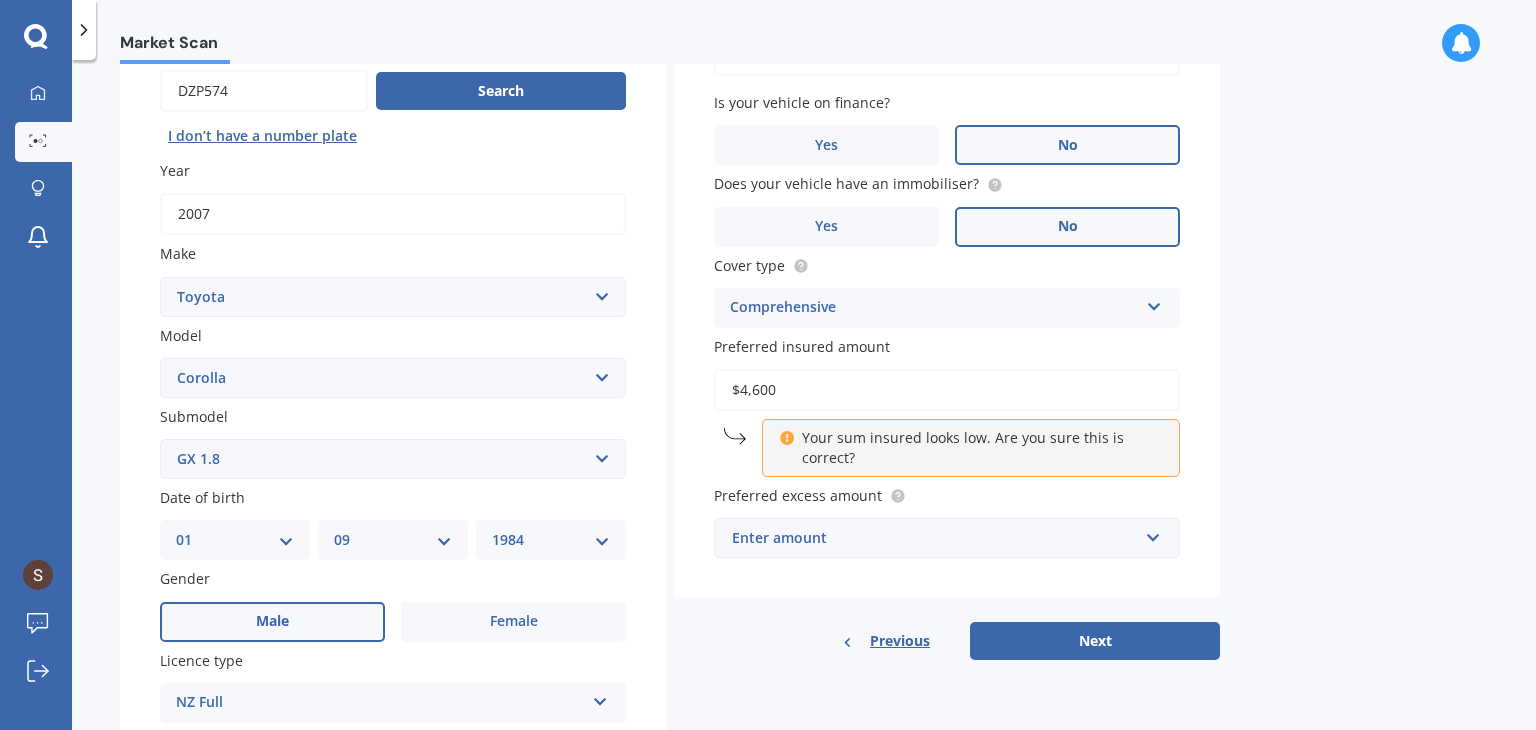 type on "$4,600" 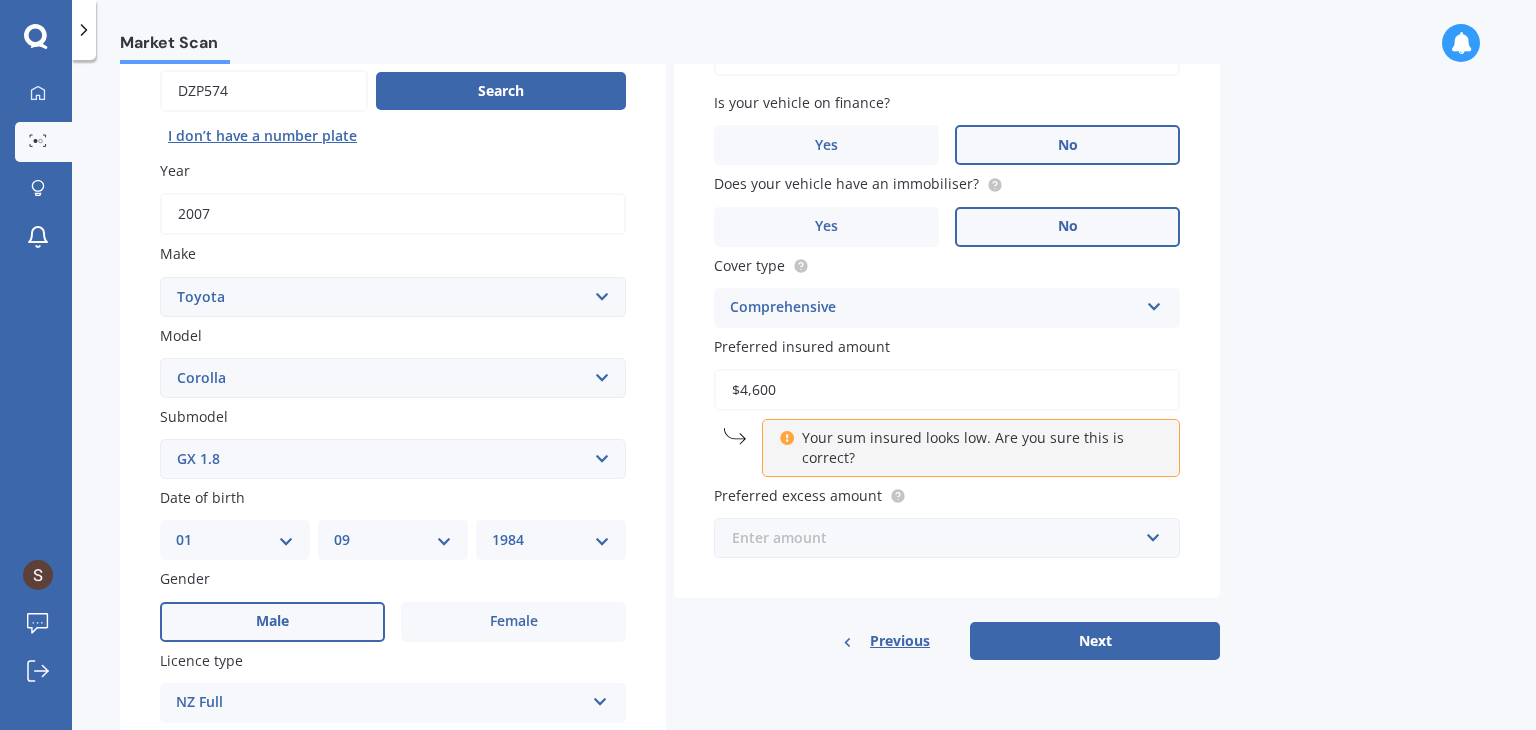 click at bounding box center (940, 538) 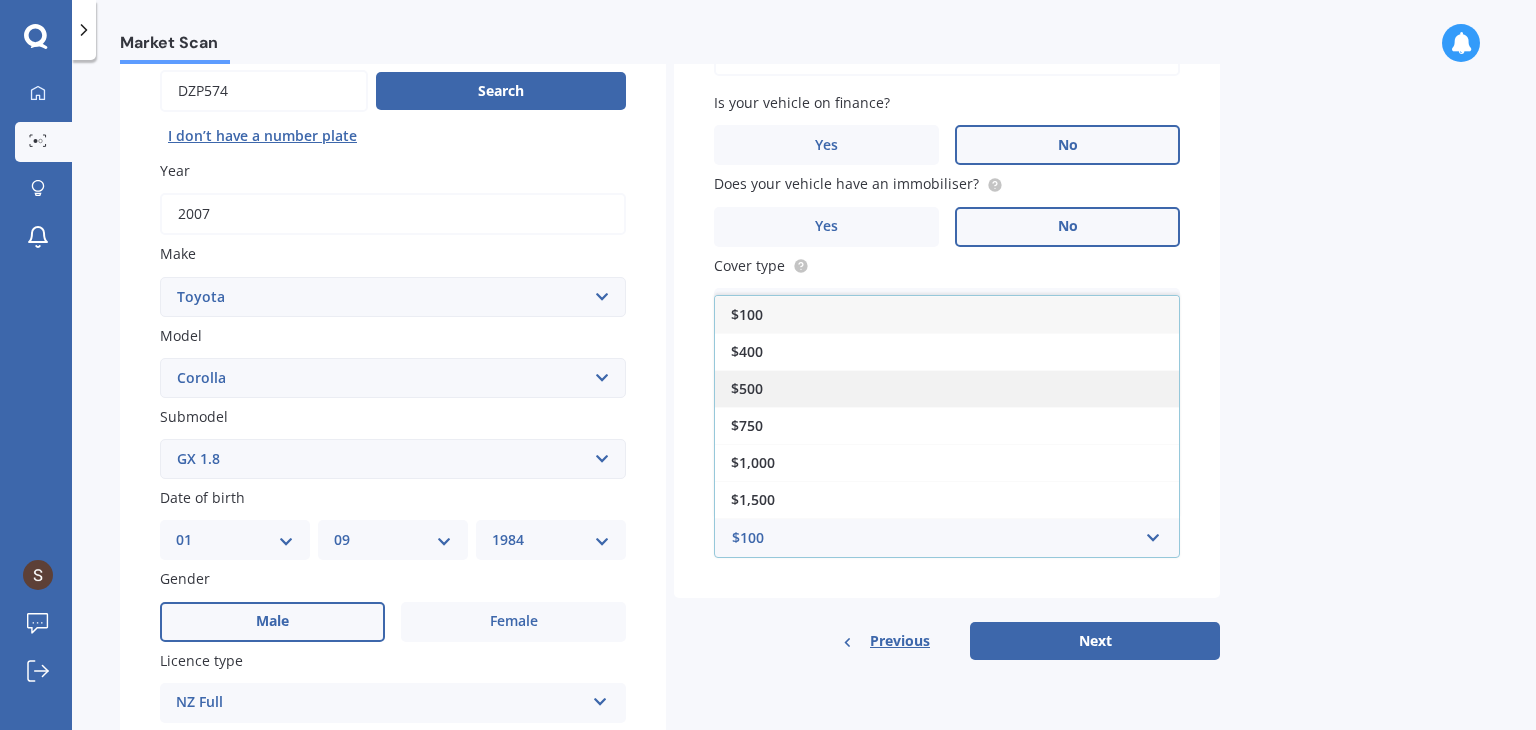 click on "$500" at bounding box center (747, 314) 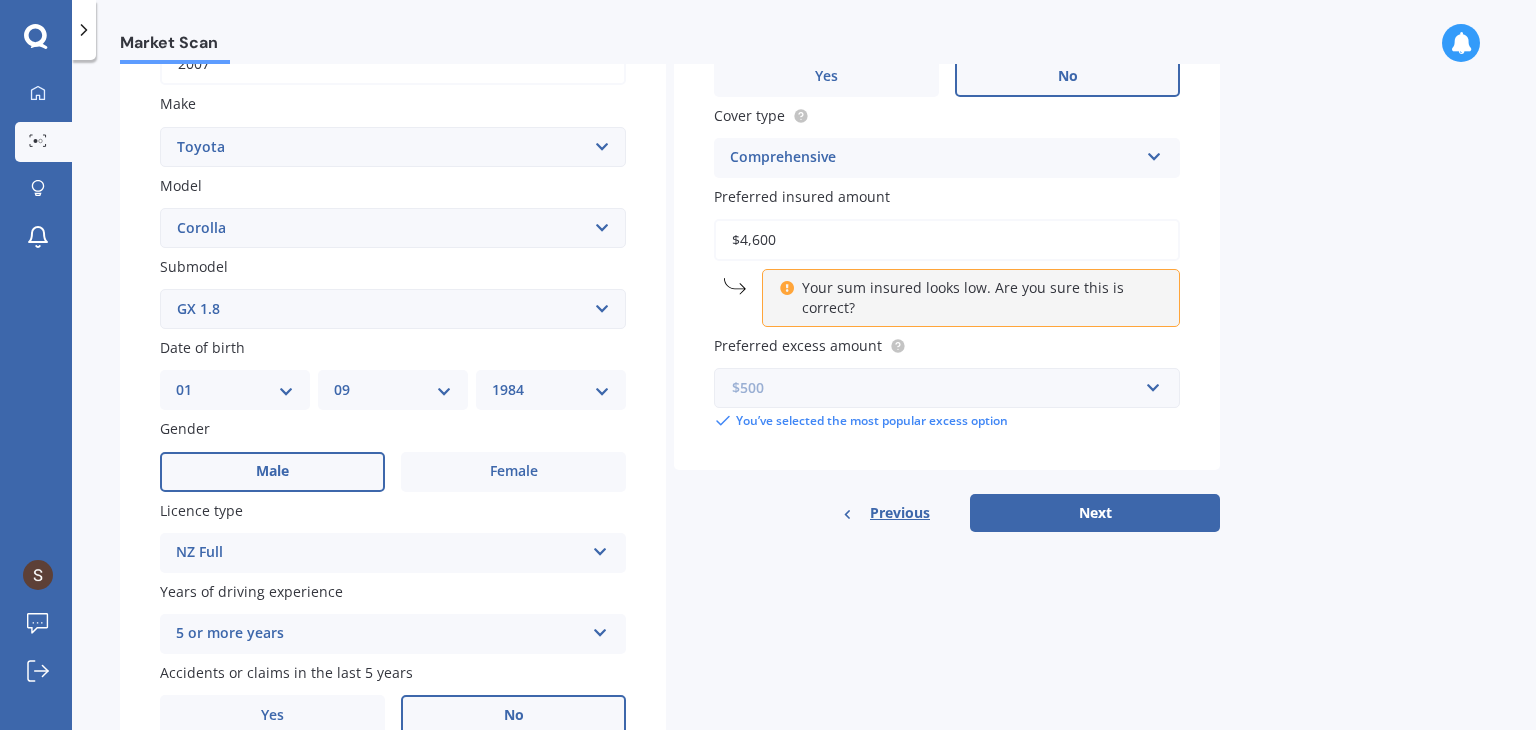 scroll, scrollTop: 400, scrollLeft: 0, axis: vertical 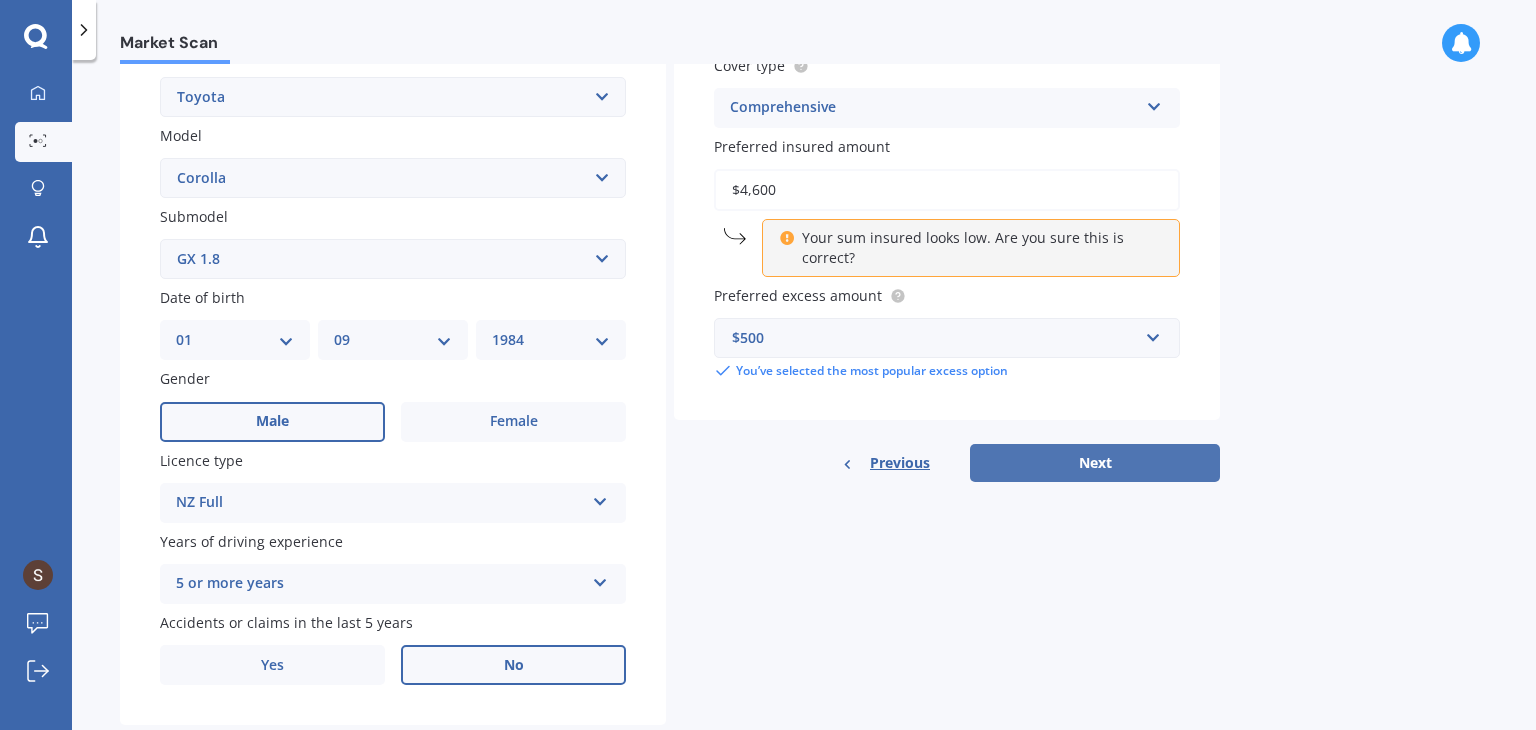 click on "Next" at bounding box center (1095, 463) 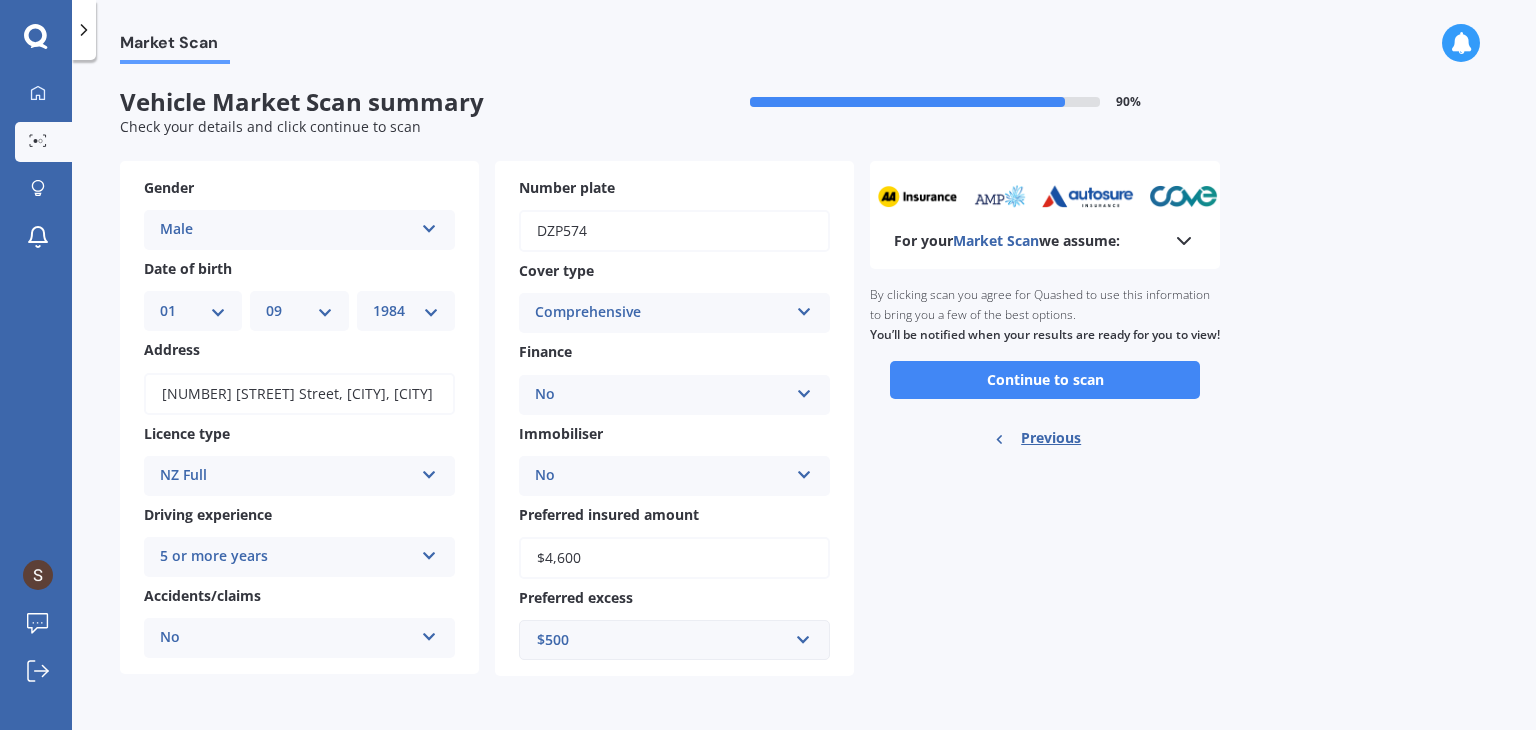 scroll, scrollTop: 0, scrollLeft: 0, axis: both 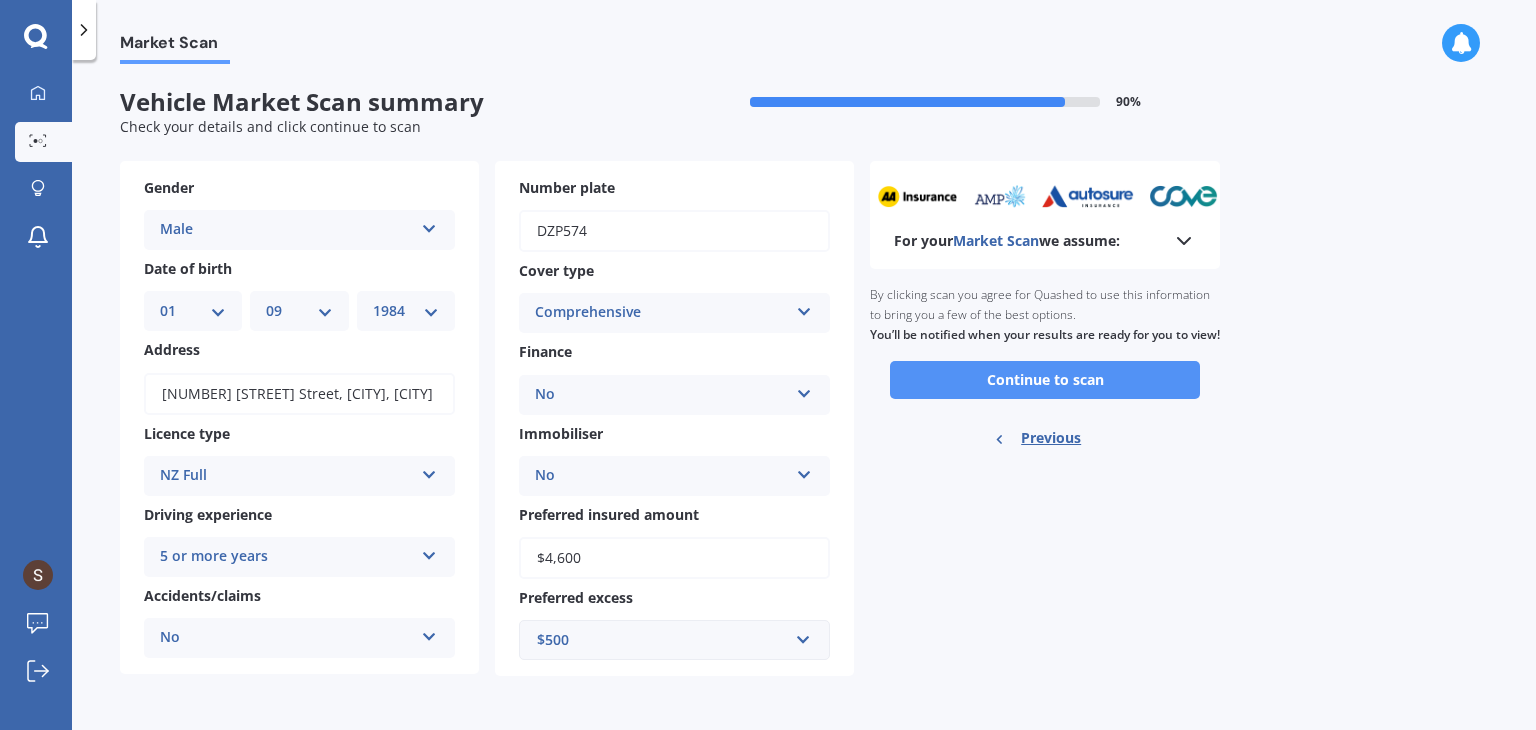 click on "Continue to scan" at bounding box center [1045, 380] 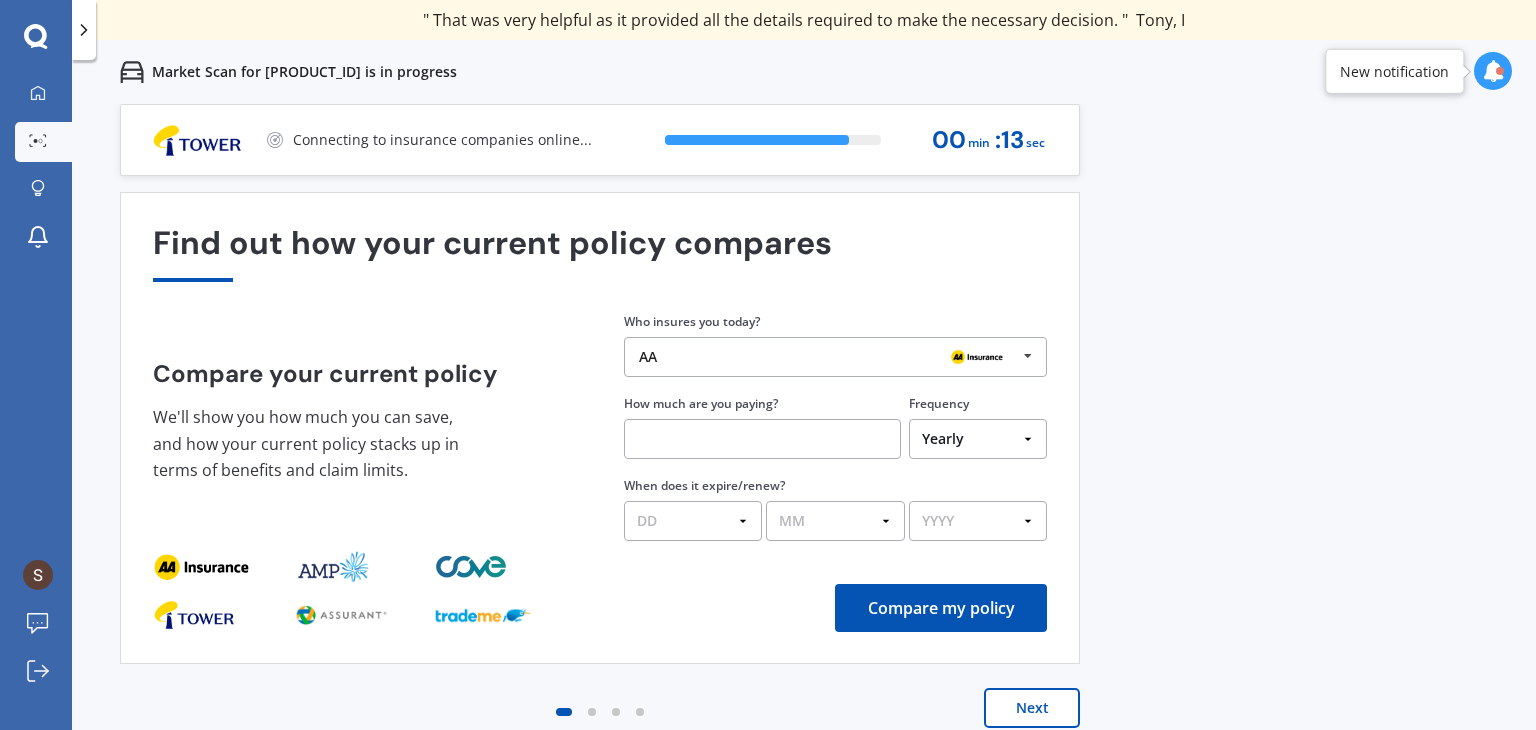 click on "Previous 60,000+ Kiwis have signed up to shop and save on insurance with us " Helpful tool, just that my current insurance is cheaper. " [LAST], [INITIAL] " I have already recommended Quashed to many family and friends. This is fantastic. Thank you. " [LAST], [INITIAL] " A very useful tool and is easy to use. Highly recommended! " [LAST], [INITIAL] " Useful tool to check whether our current prices are competitive - which they are. " [LAST], [INITIAL] " My current car insurance was half of the cheapest quoted here, so I'll stick with them. " [LAST], [INITIAL] " Gave exactly the same results. " [LAST], [INITIAL] " It's pretty accurate. Good service. " [LAST], [INITIAL] " That was very helpful as it provided all the details required to make the necessary decision. " [LAST], [INITIAL] " I've already recommended to a number of people. " [LAST], [INITIAL] " Good to know my existing cover is so good! " [LAST], [INITIAL] " Excellent site! I saved $300 off my existing policy. " [LAST], [INITIAL] " Great stuff team! first time using it, and it was very clear and concise. " [LAST], [INITIAL]   Next 85 % 00 min :  13 sec" at bounding box center [804, 439] 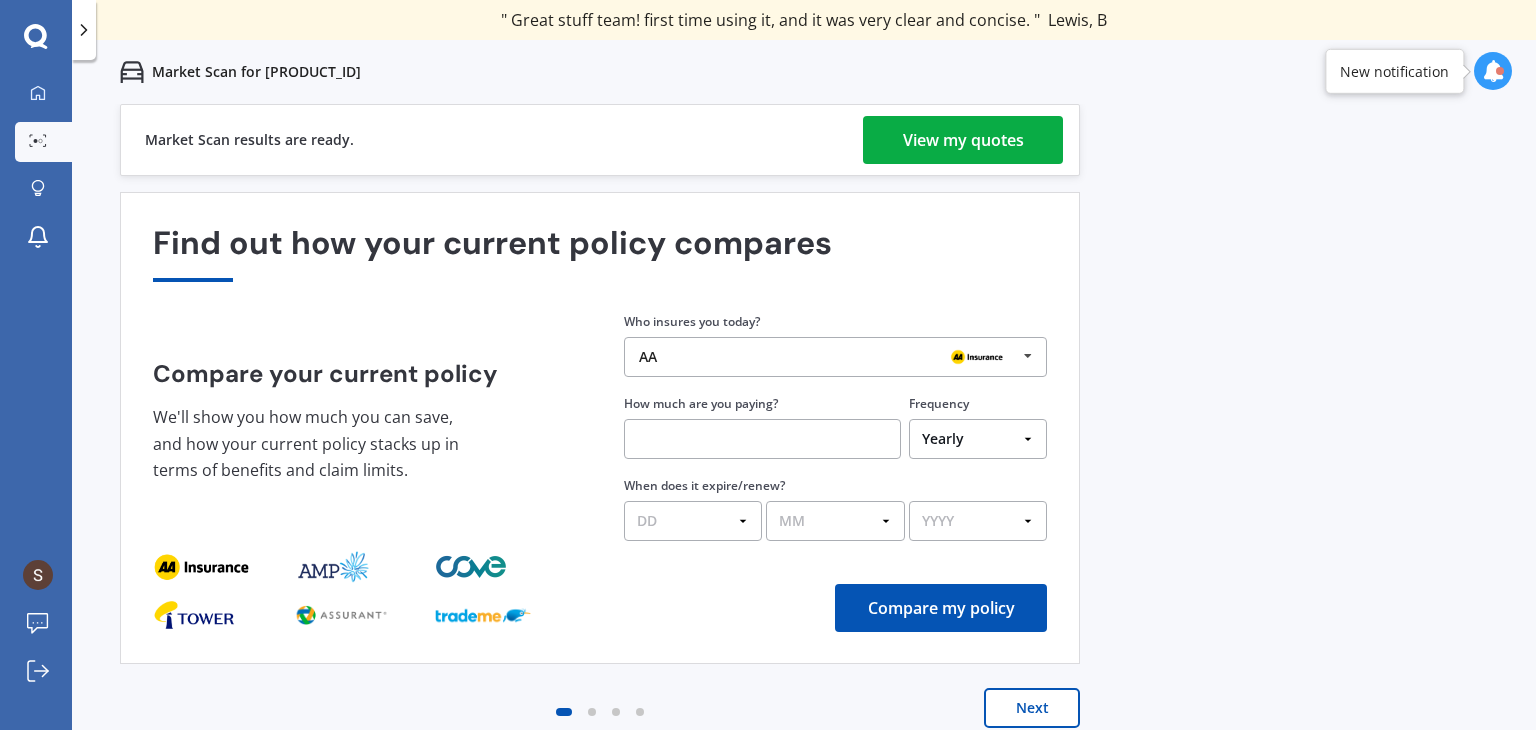 click on "View my quotes" at bounding box center (963, 140) 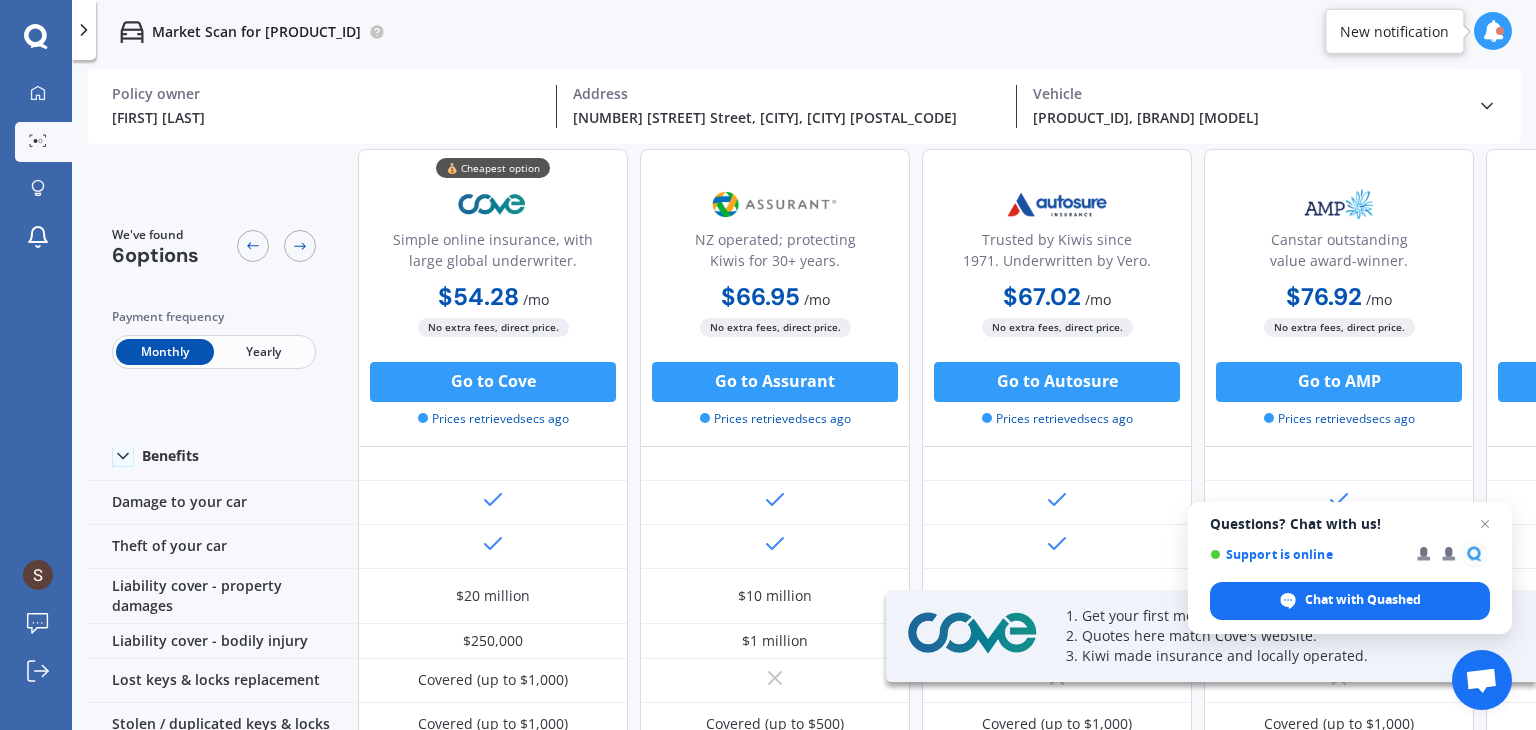 scroll, scrollTop: 300, scrollLeft: 0, axis: vertical 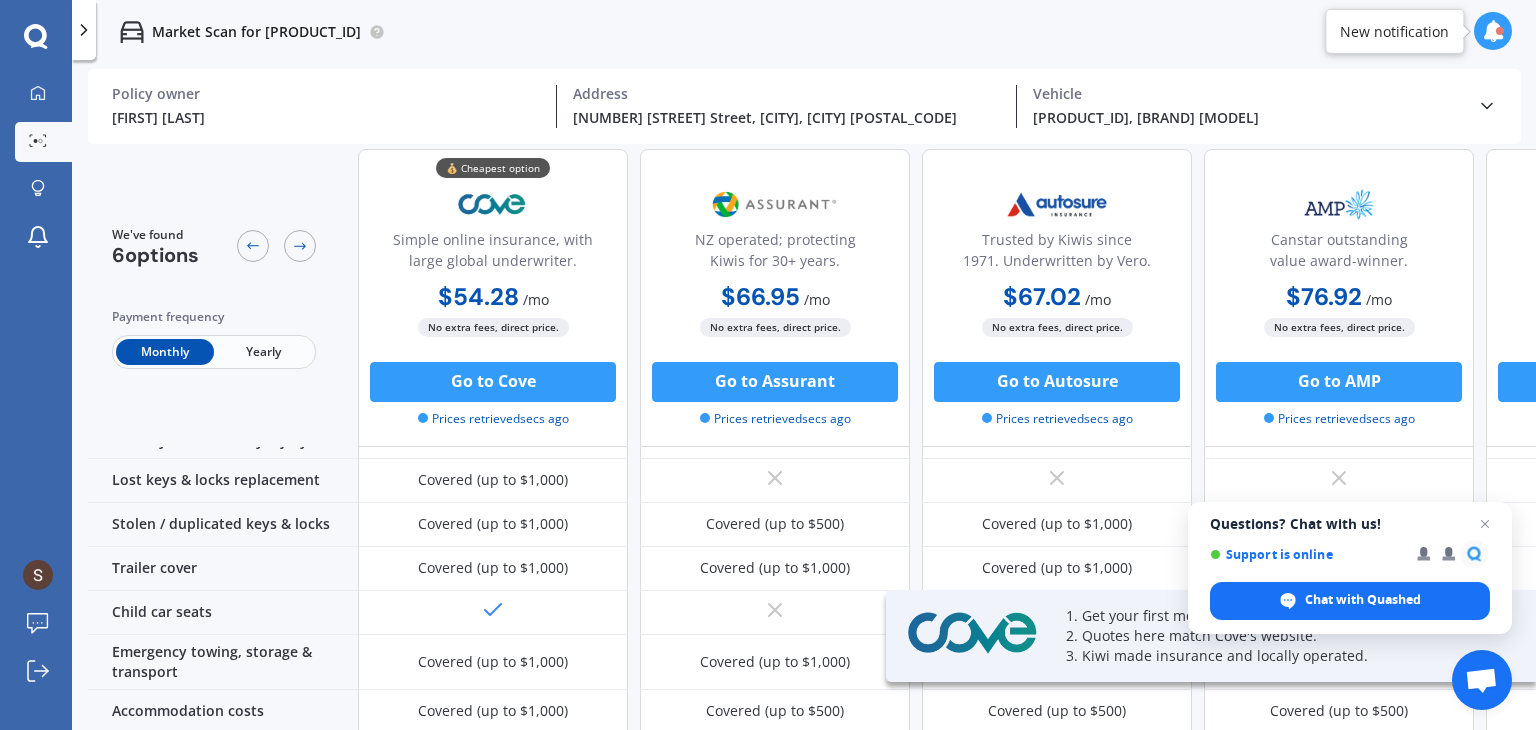 drag, startPoint x: 1528, startPoint y: 101, endPoint x: 1497, endPoint y: 49, distance: 60.53924 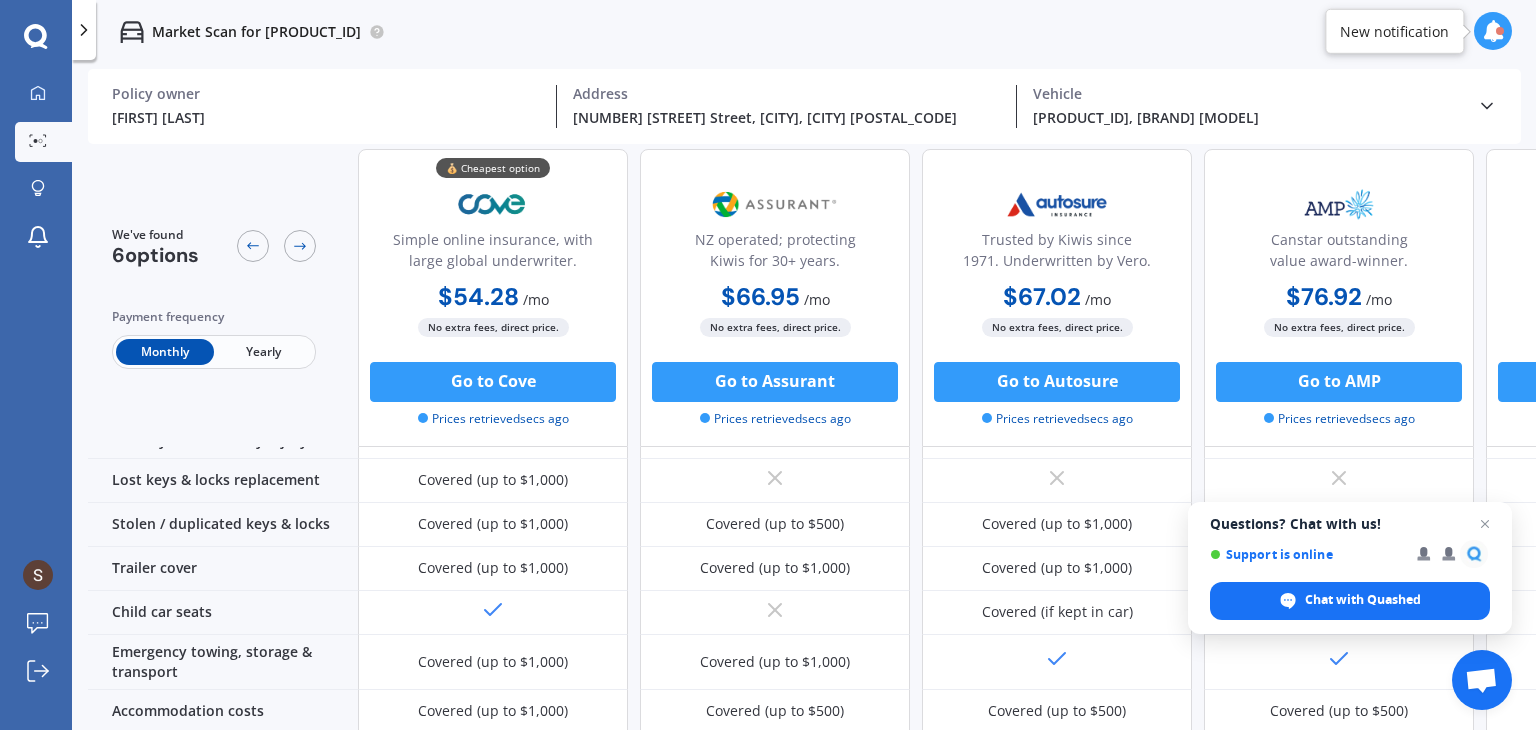 scroll, scrollTop: 300, scrollLeft: 0, axis: vertical 